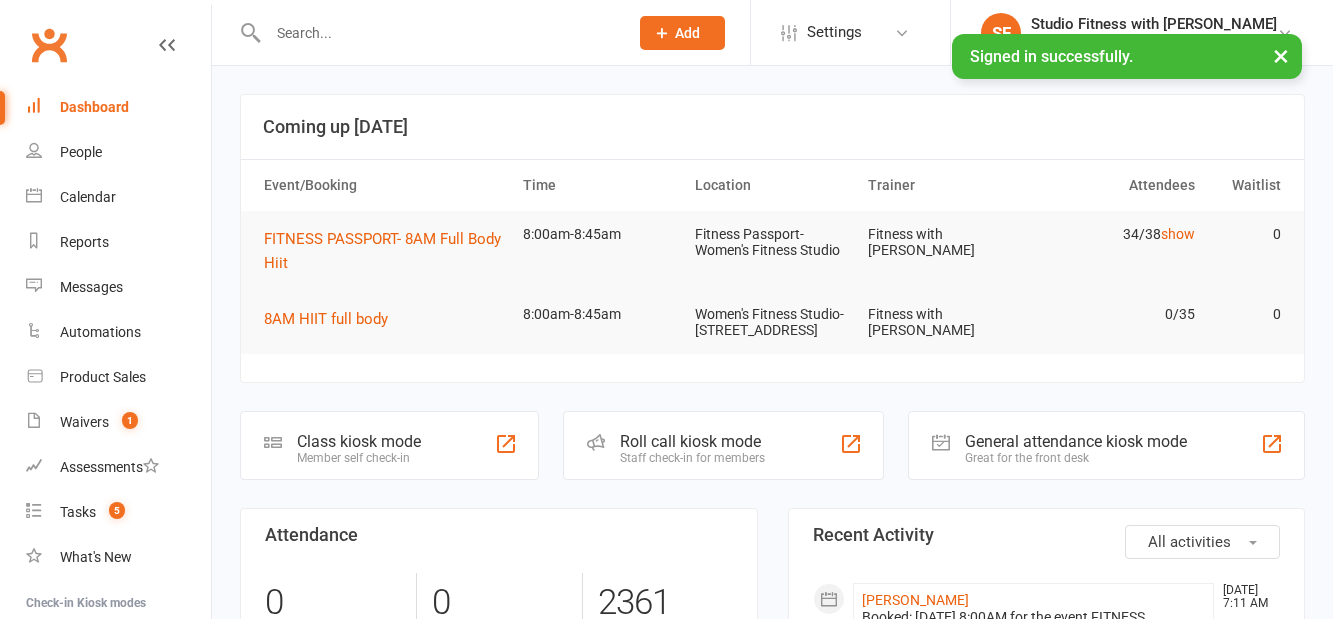 scroll, scrollTop: 0, scrollLeft: 0, axis: both 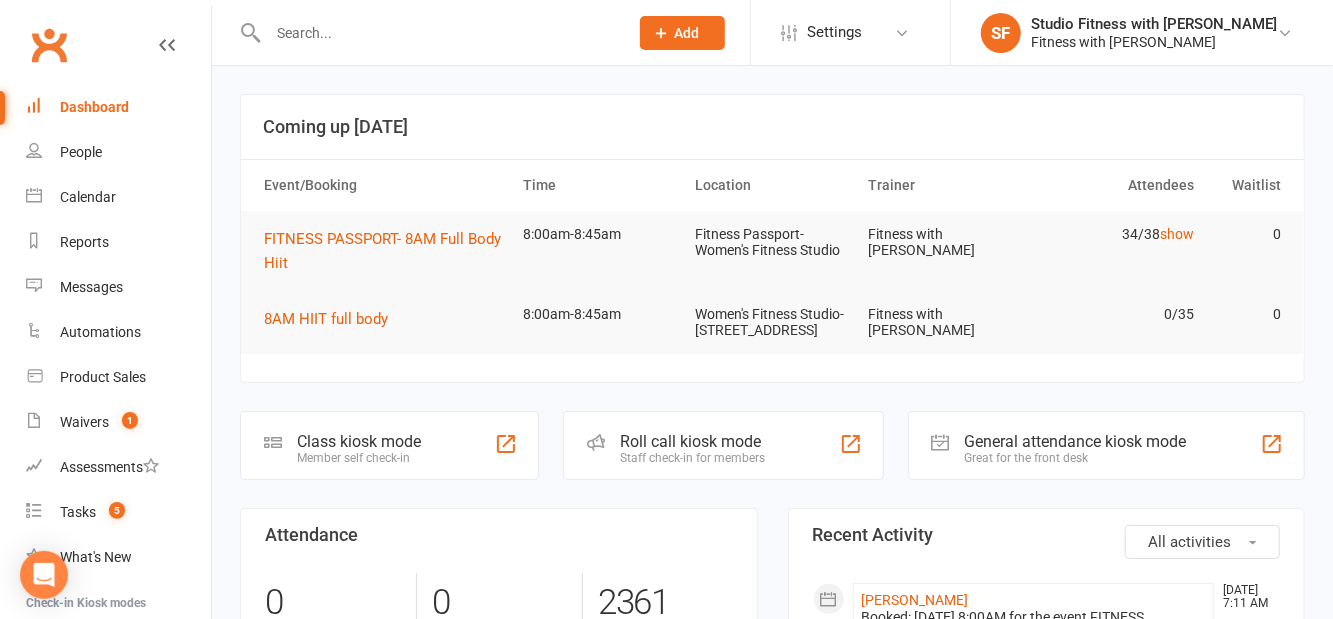 click on "Class kiosk mode Member self check-in" 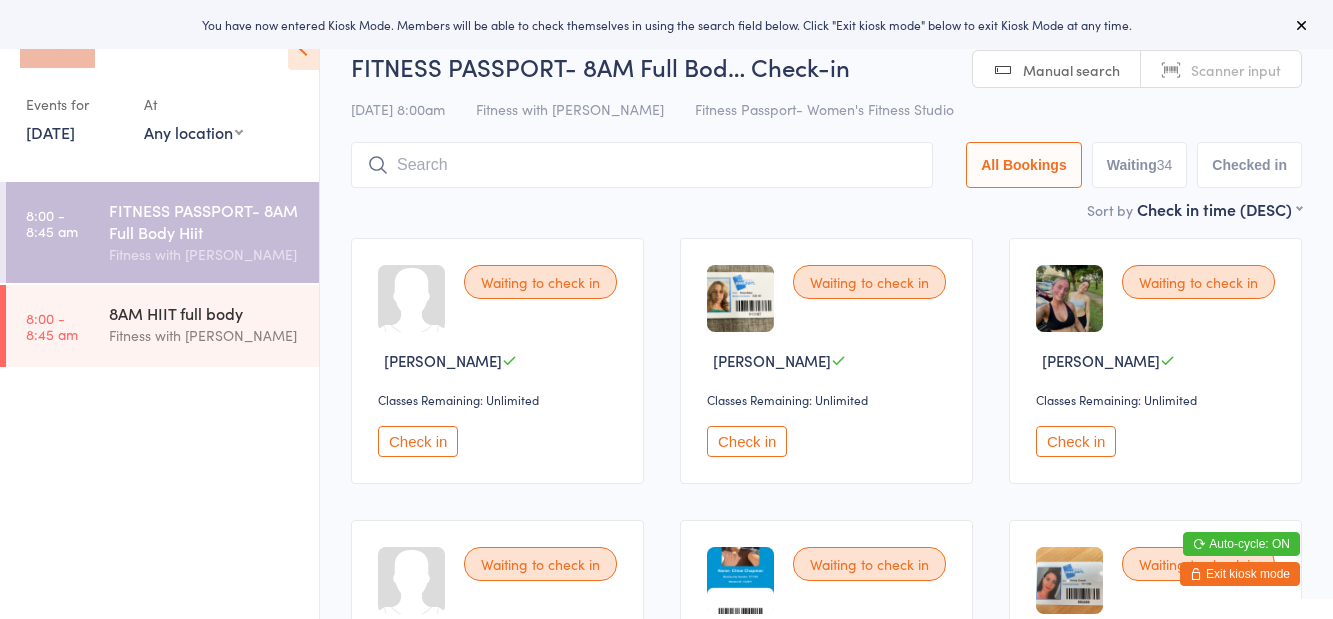 scroll, scrollTop: 0, scrollLeft: 0, axis: both 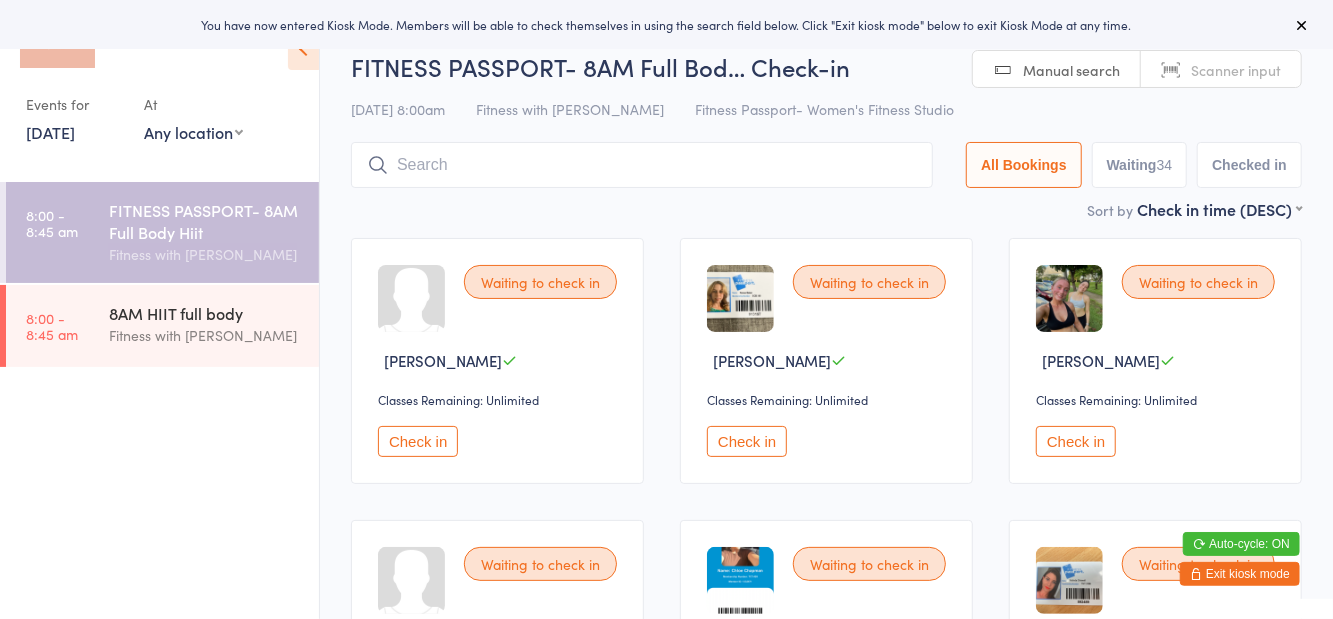 click on "Any location Women's Fitness Studio-  14 Madden Street, Aitkenvale Fitness Passport- Women's Fitness Studio" at bounding box center (193, 132) 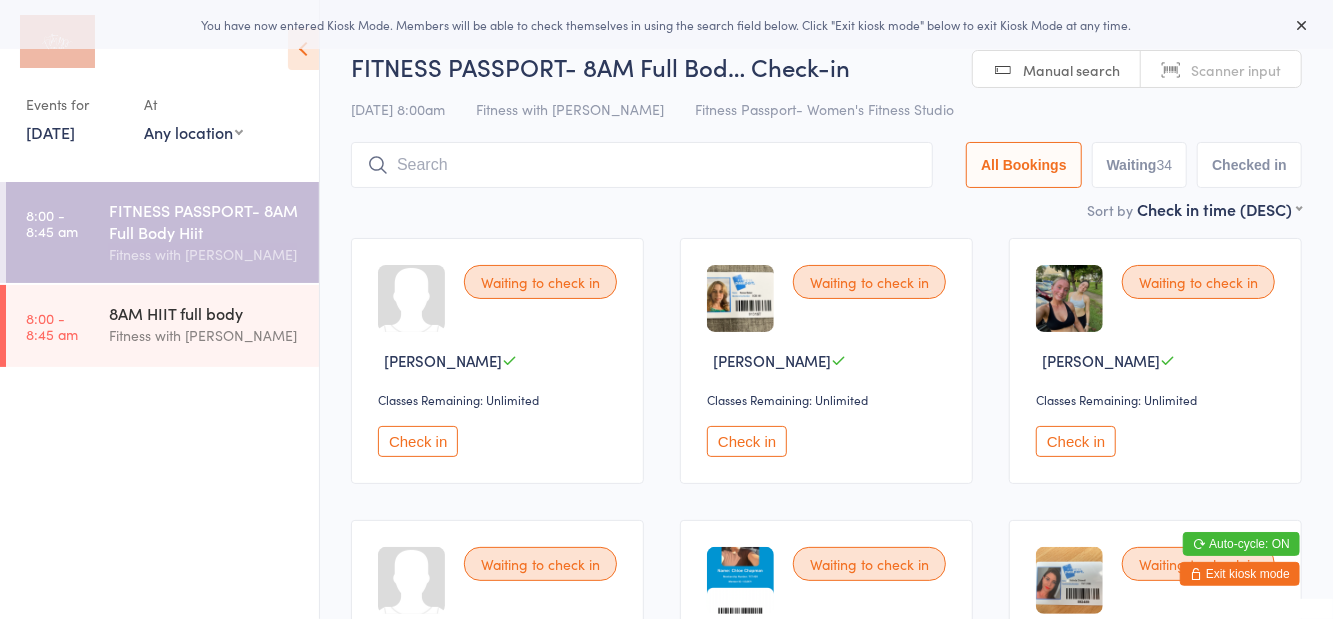 select on "1" 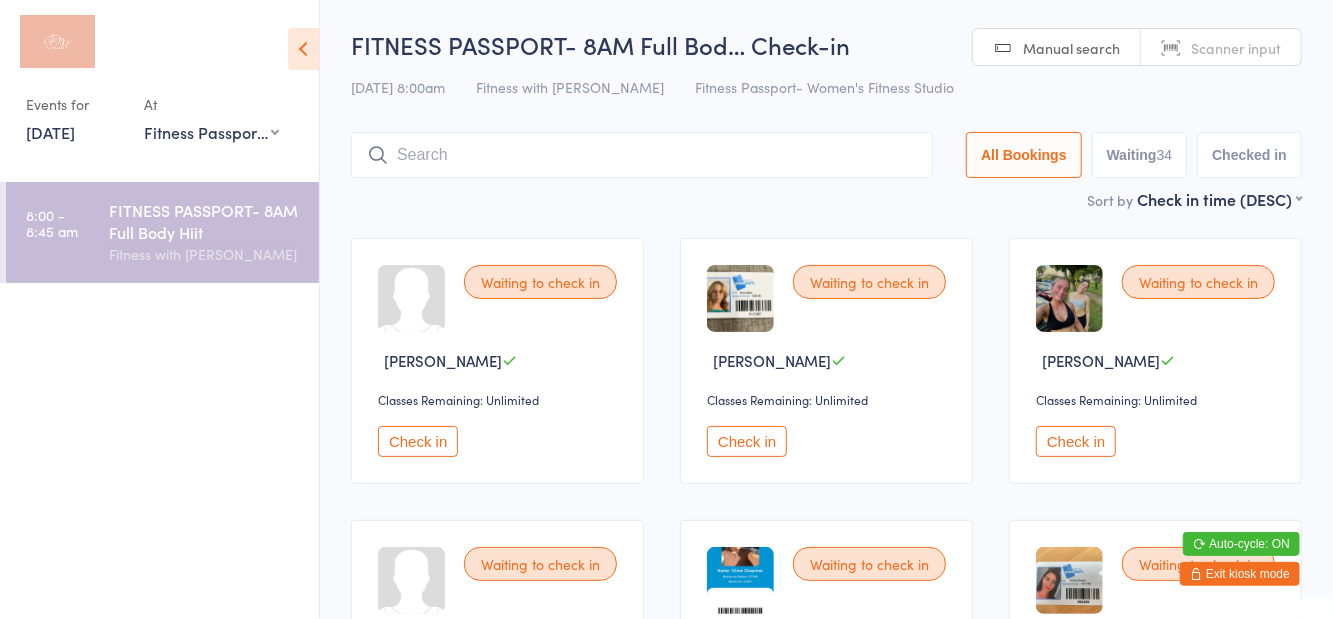 click on "Waiting  34" at bounding box center (1140, 155) 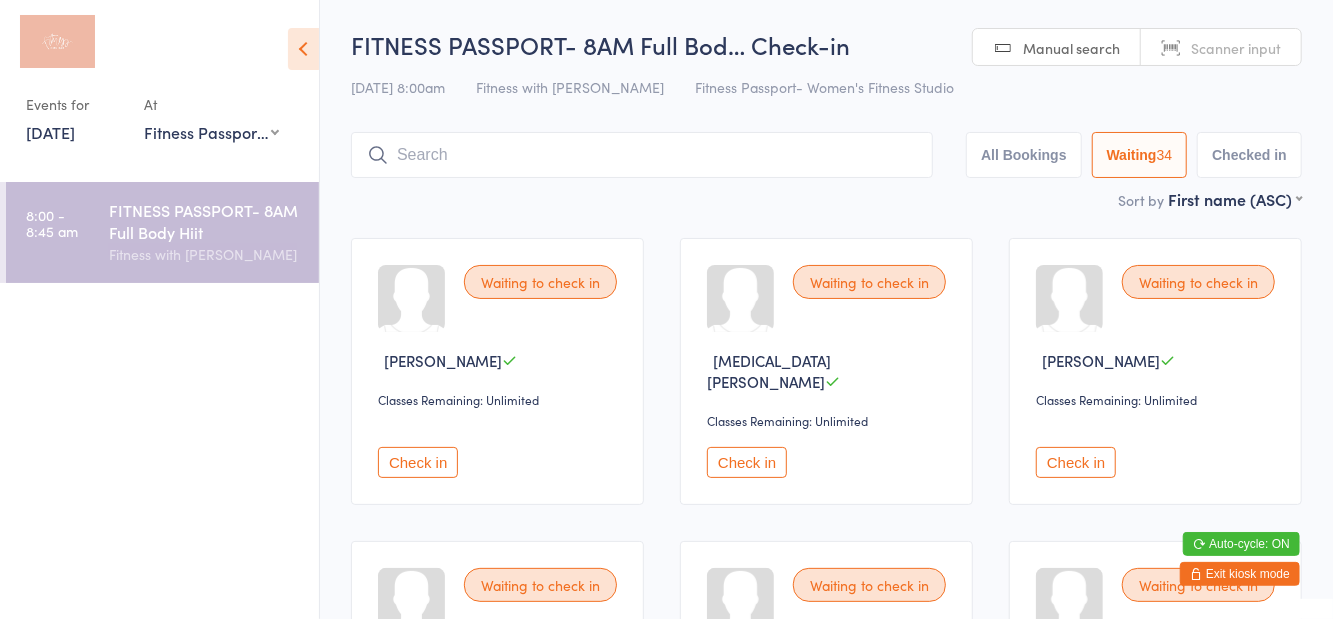 click at bounding box center [642, 155] 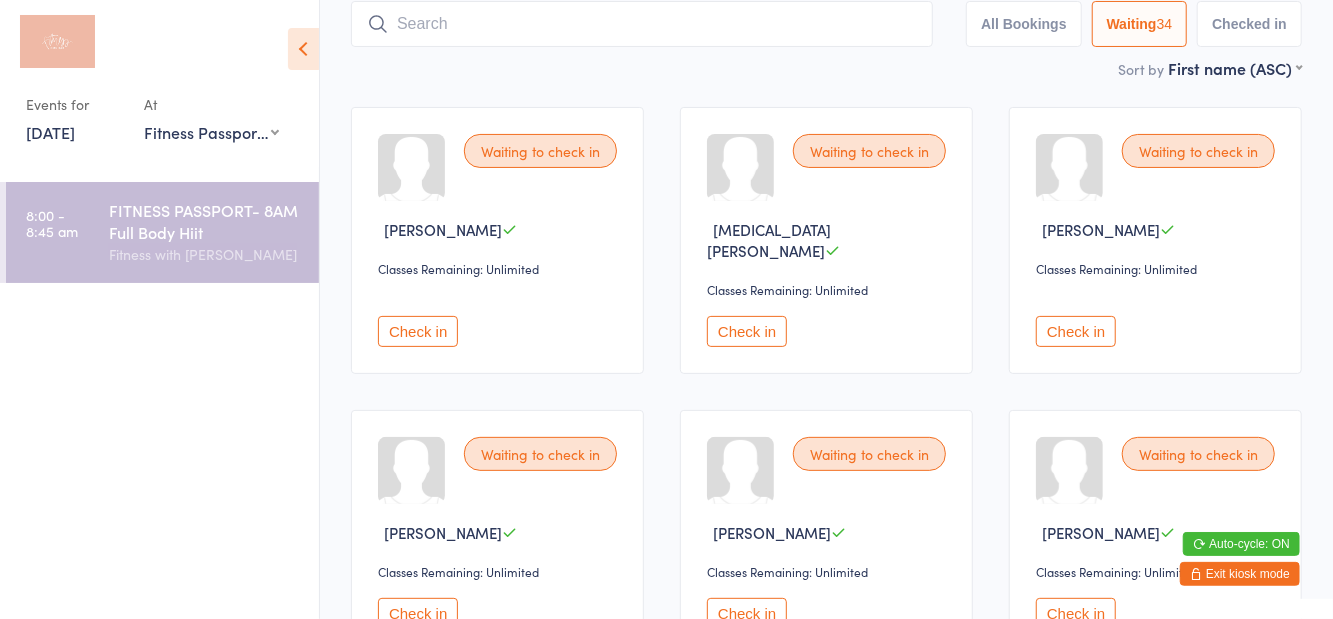 scroll, scrollTop: 133, scrollLeft: 0, axis: vertical 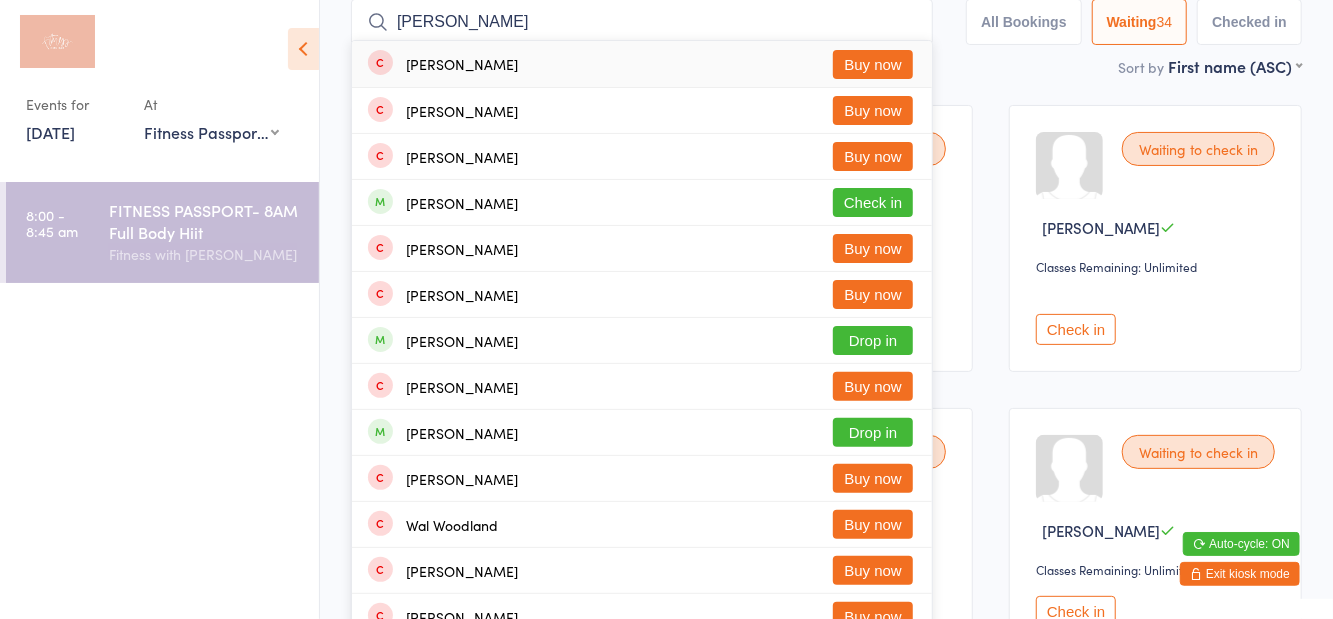type on "Woods" 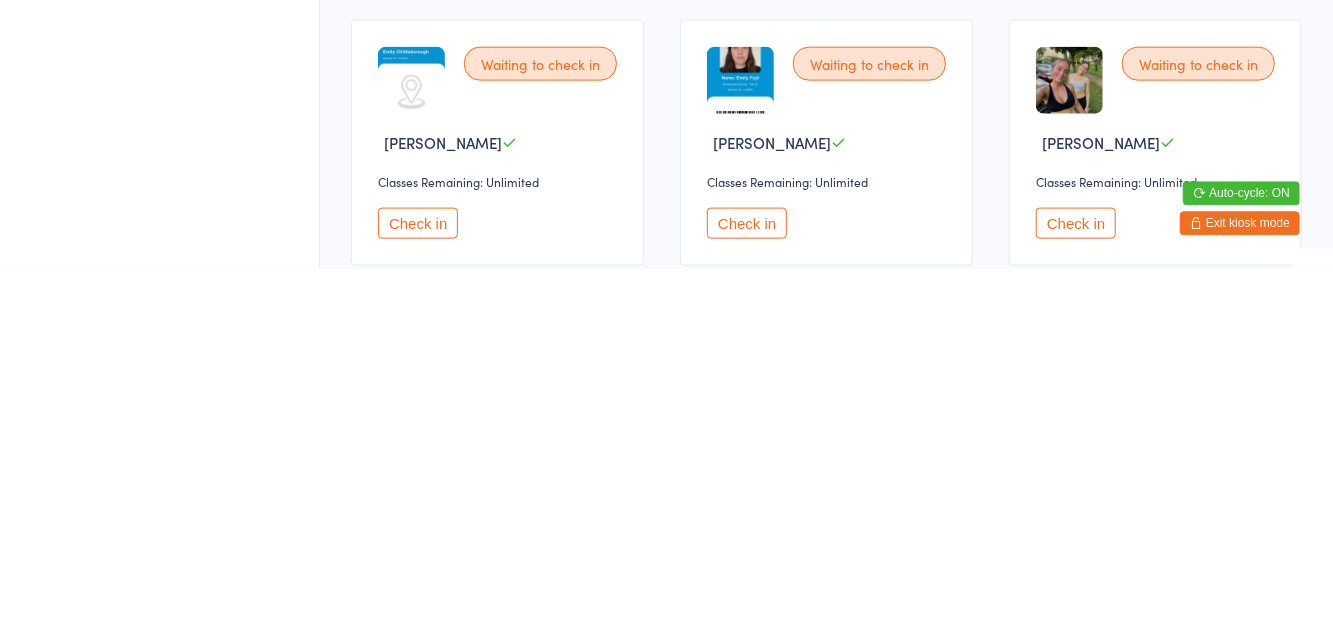 scroll, scrollTop: 1023, scrollLeft: 0, axis: vertical 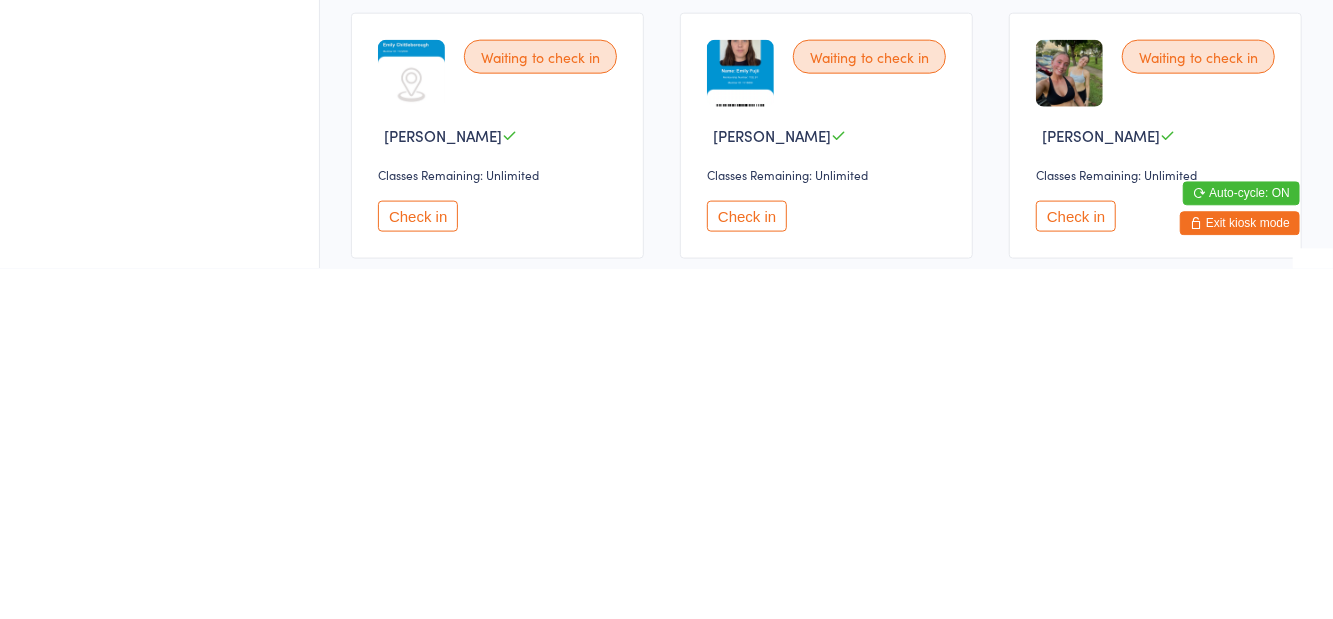 click on "Check in" at bounding box center (747, 566) 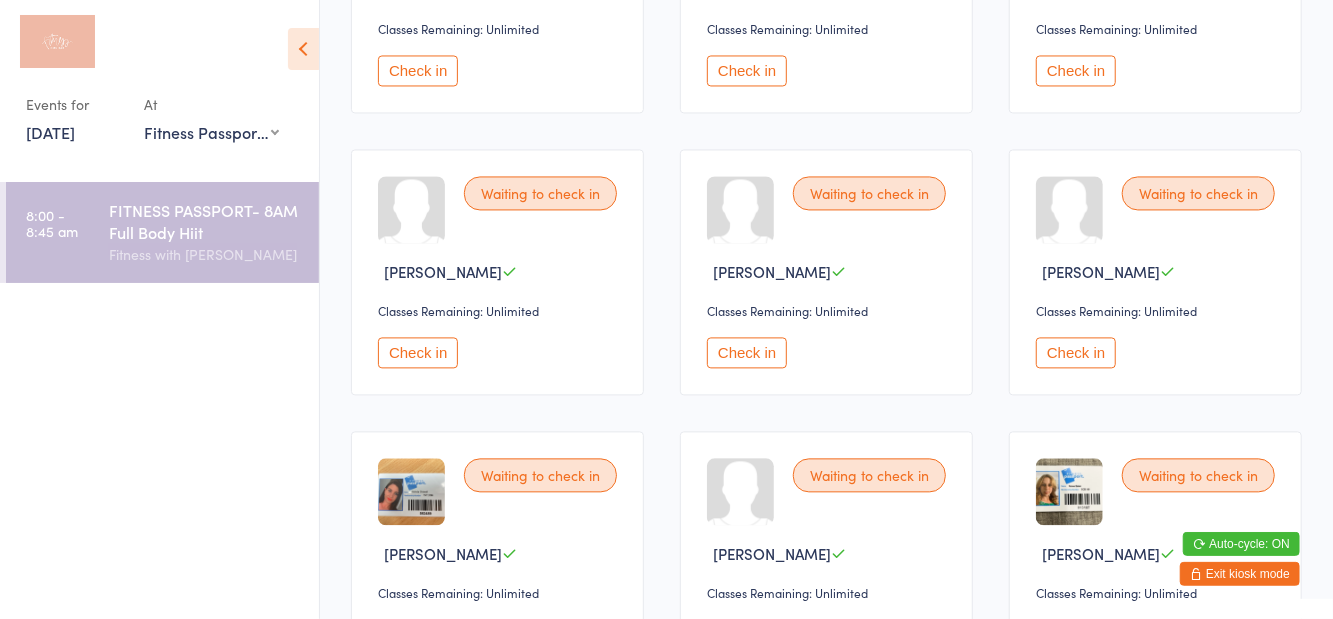 scroll, scrollTop: 2093, scrollLeft: 0, axis: vertical 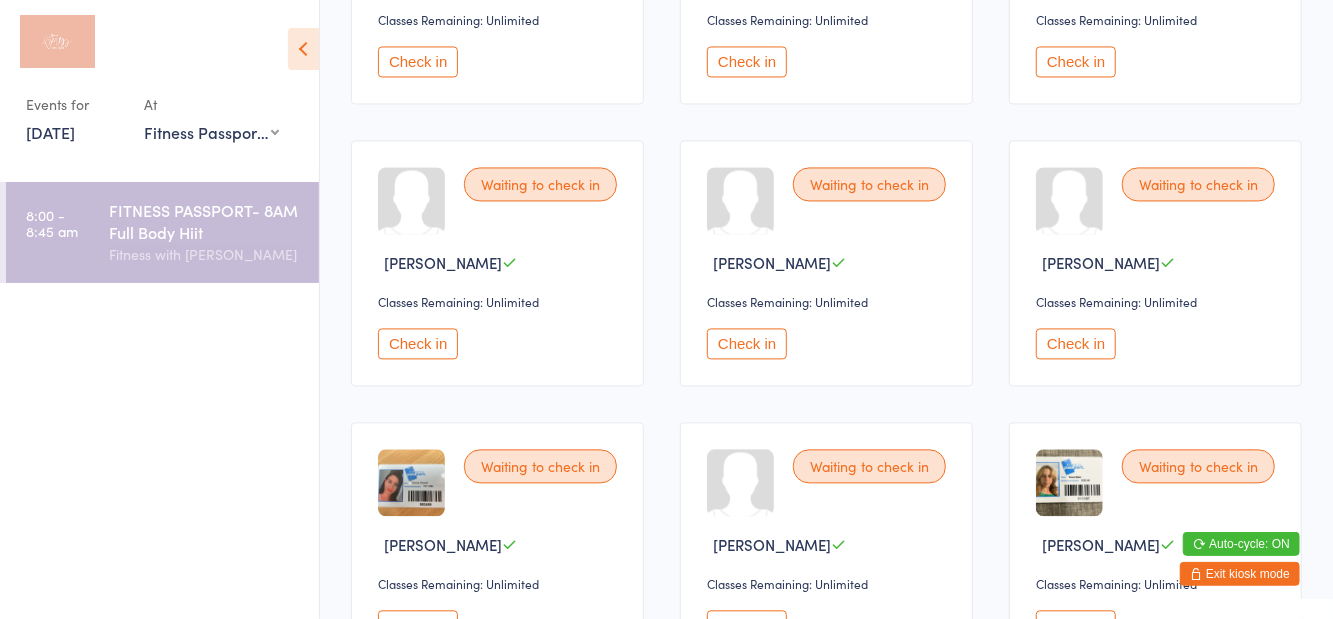 click on "Check in" at bounding box center [747, 343] 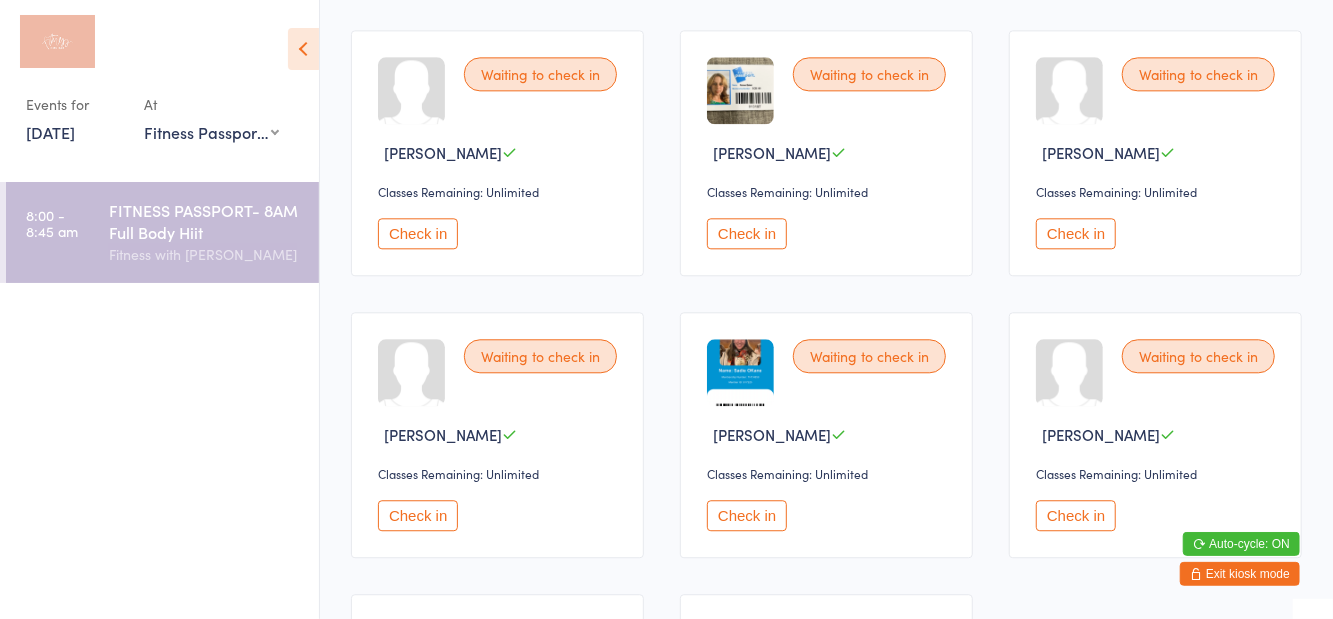 scroll, scrollTop: 2526, scrollLeft: 0, axis: vertical 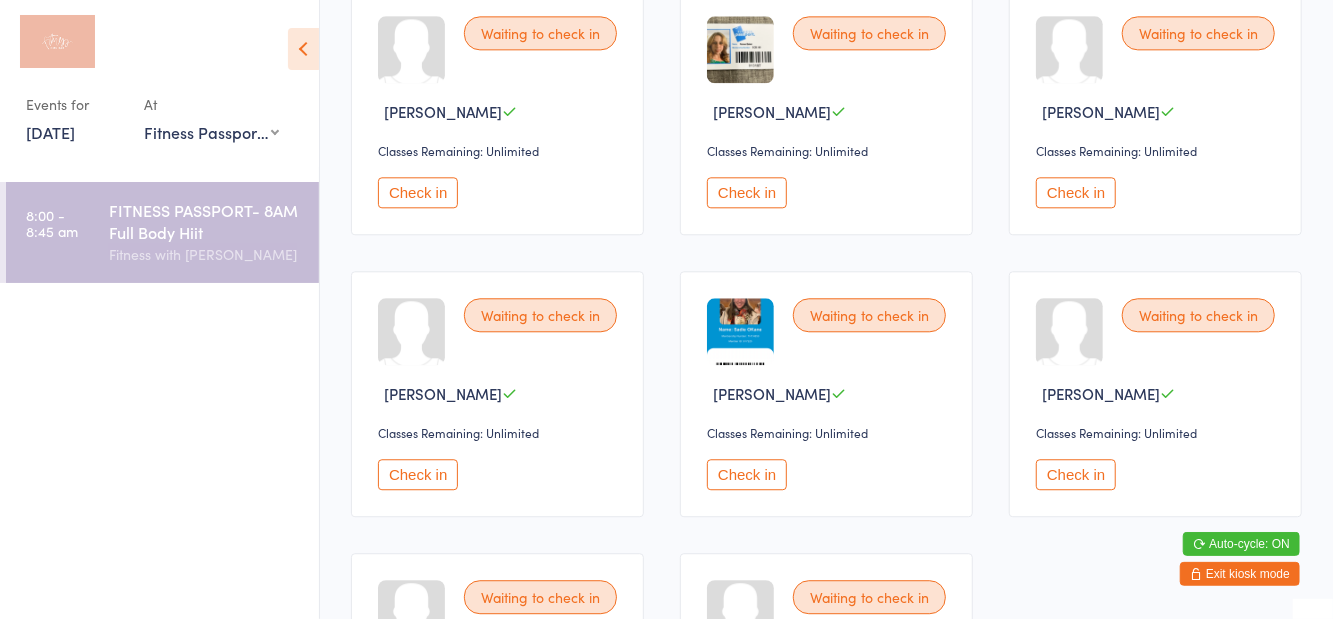 click on "Check in" at bounding box center (418, 474) 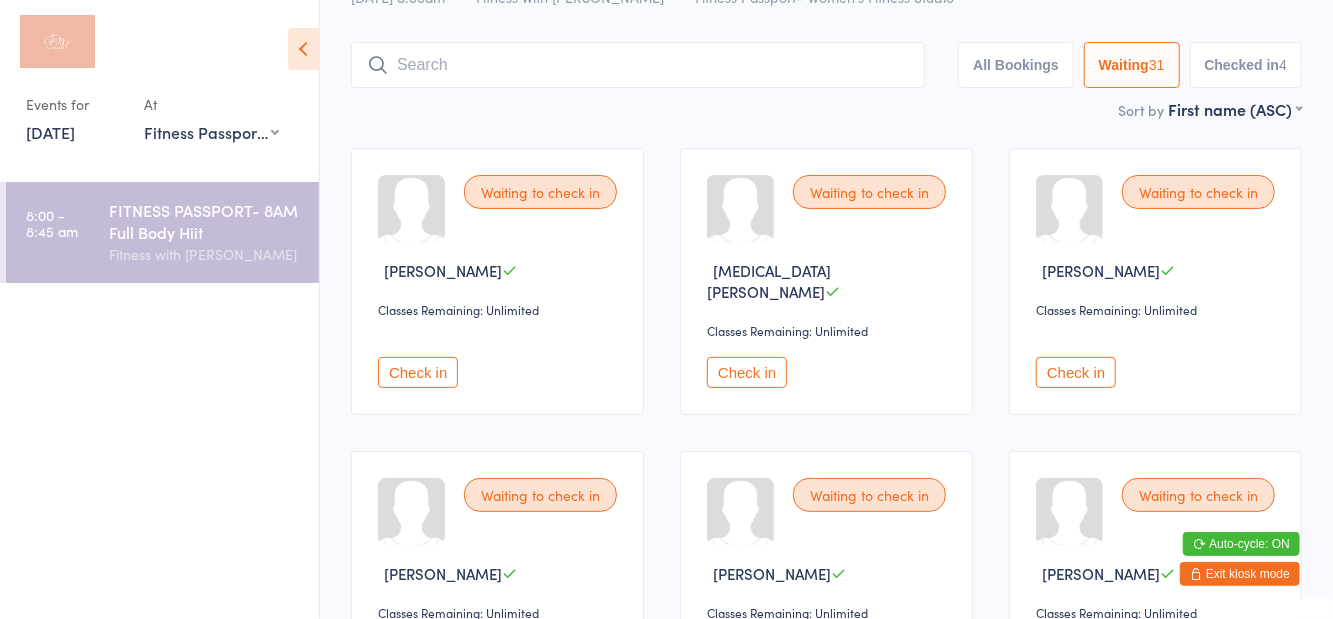 scroll, scrollTop: 65, scrollLeft: 0, axis: vertical 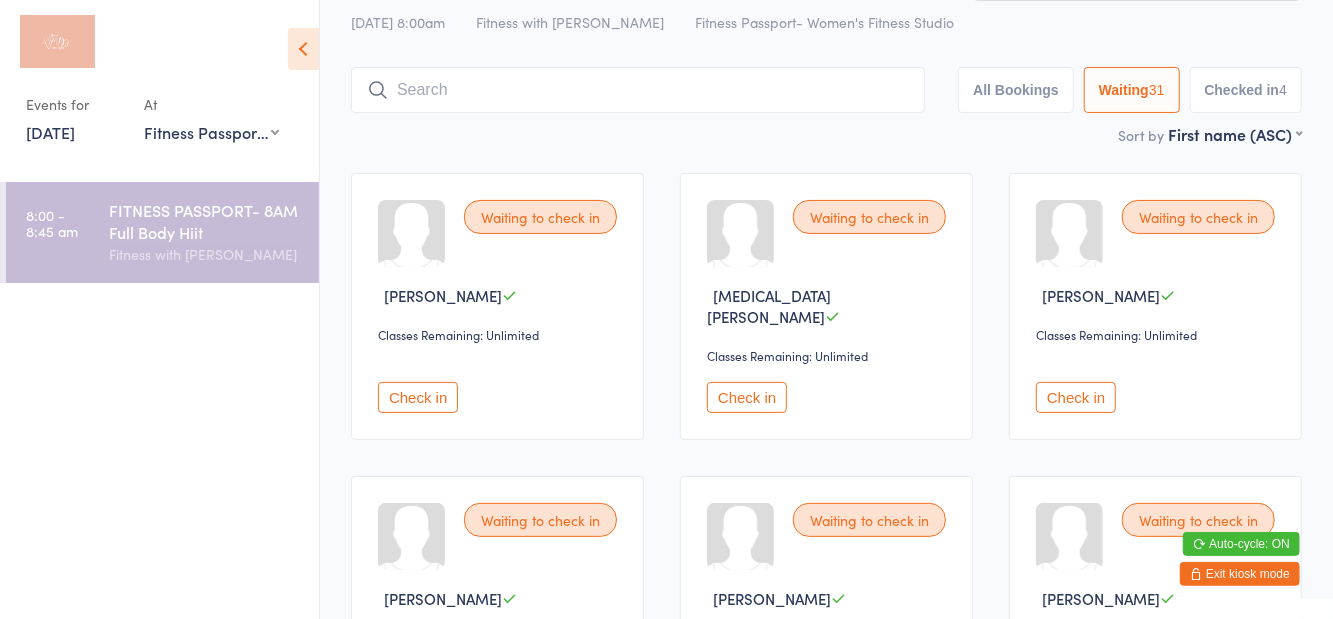 click on "Check in" at bounding box center (747, 397) 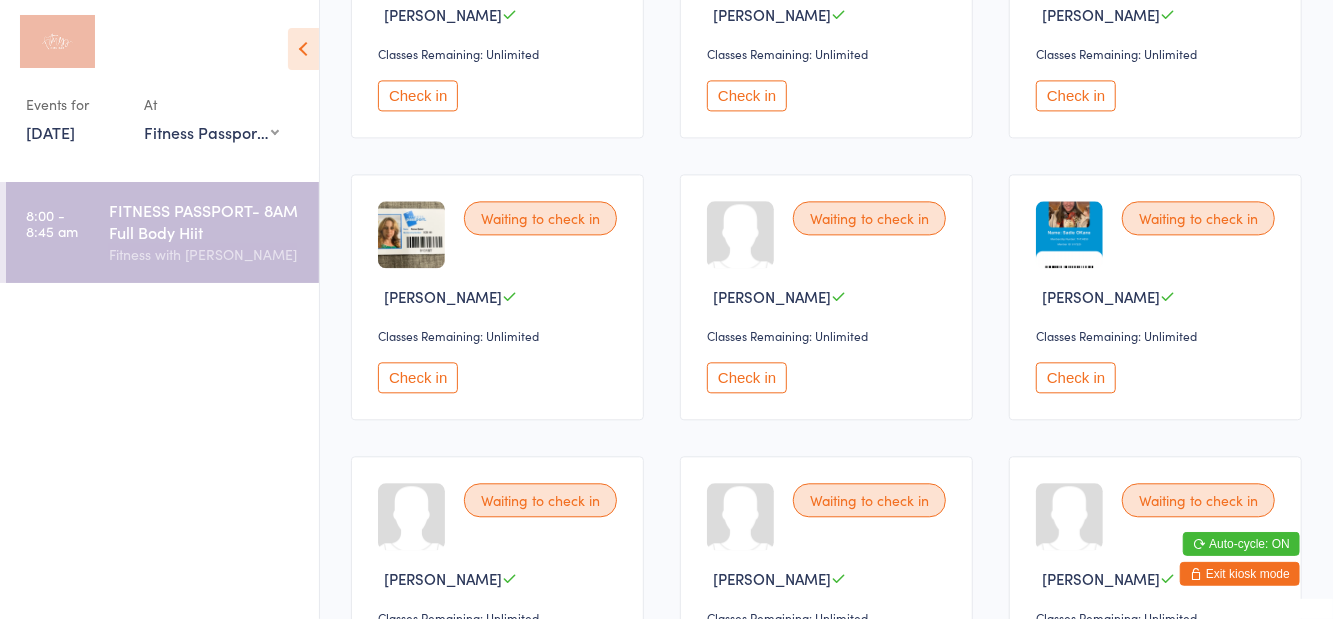 scroll, scrollTop: 2321, scrollLeft: 0, axis: vertical 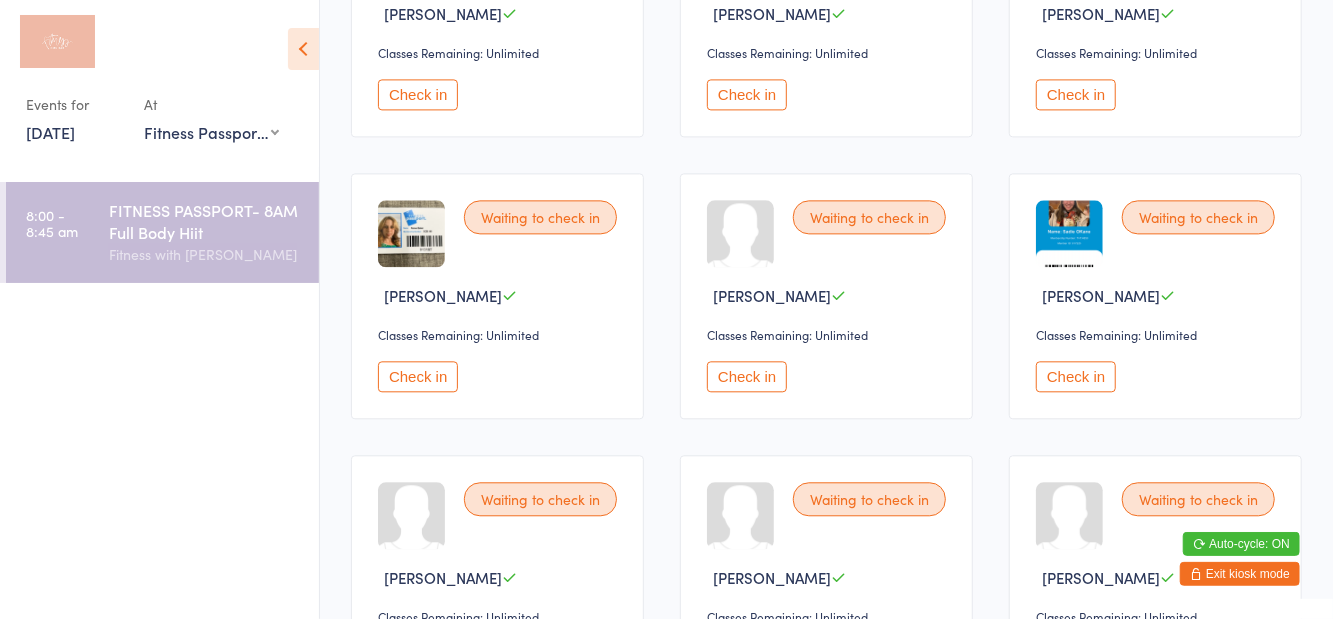 click on "Check in" at bounding box center (747, 376) 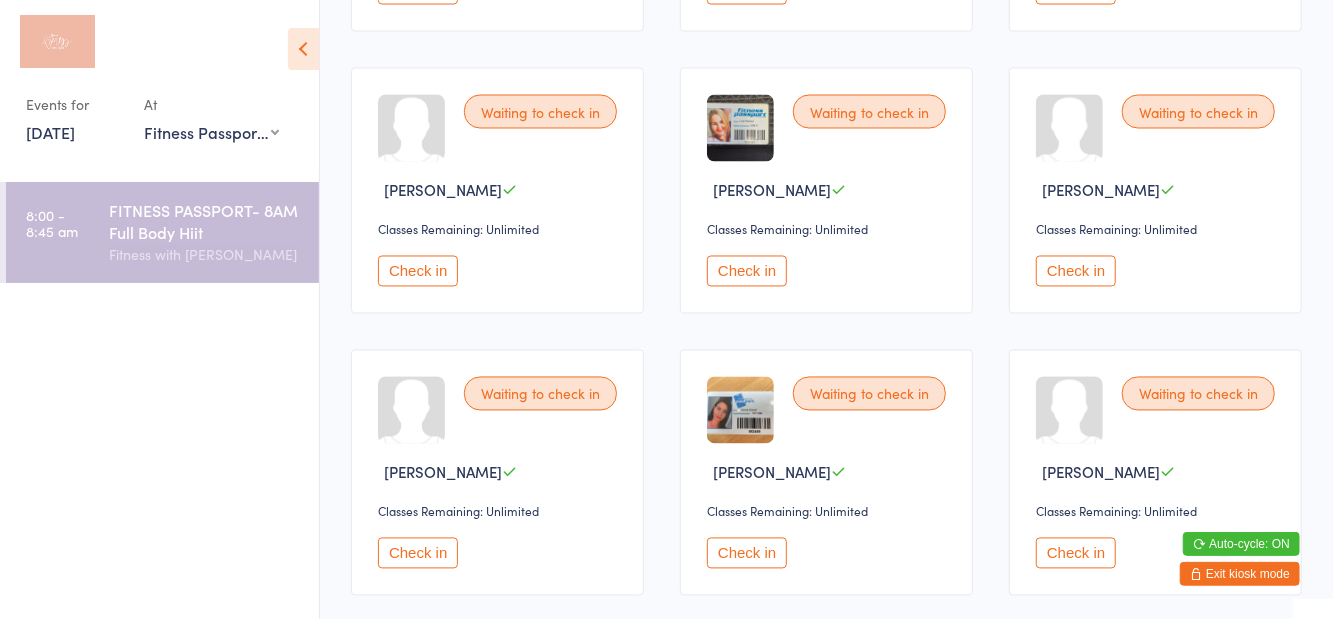 scroll, scrollTop: 1857, scrollLeft: 0, axis: vertical 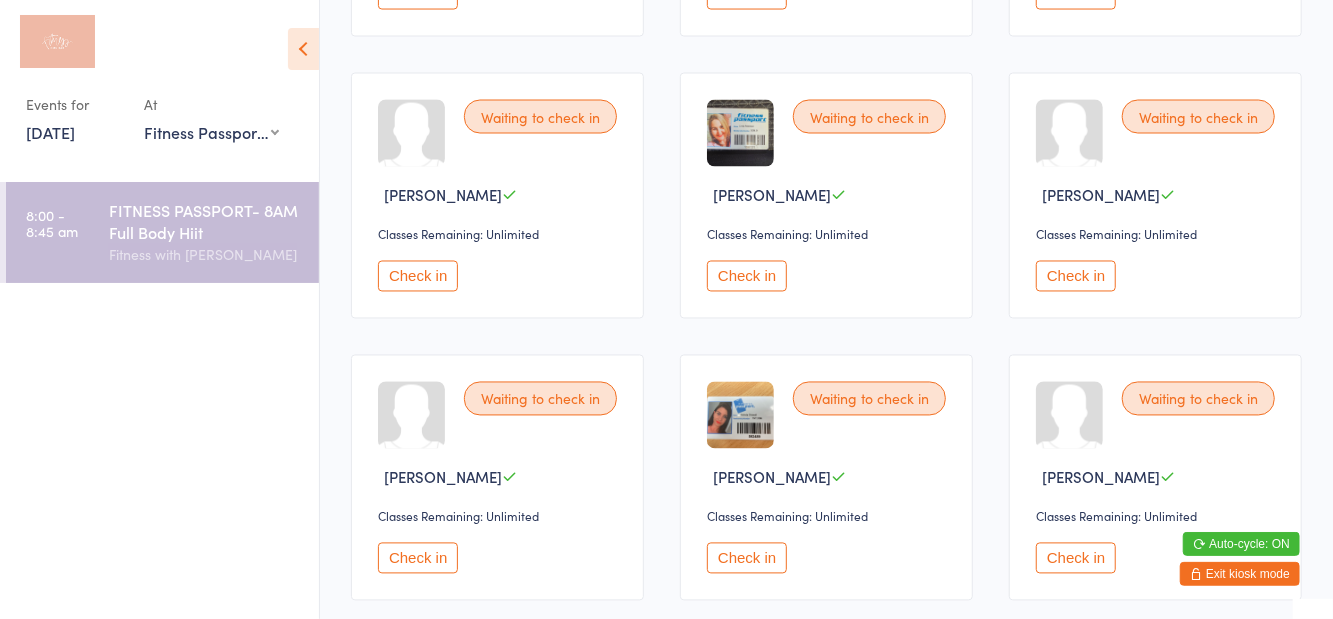 click on "Check in" at bounding box center (747, 276) 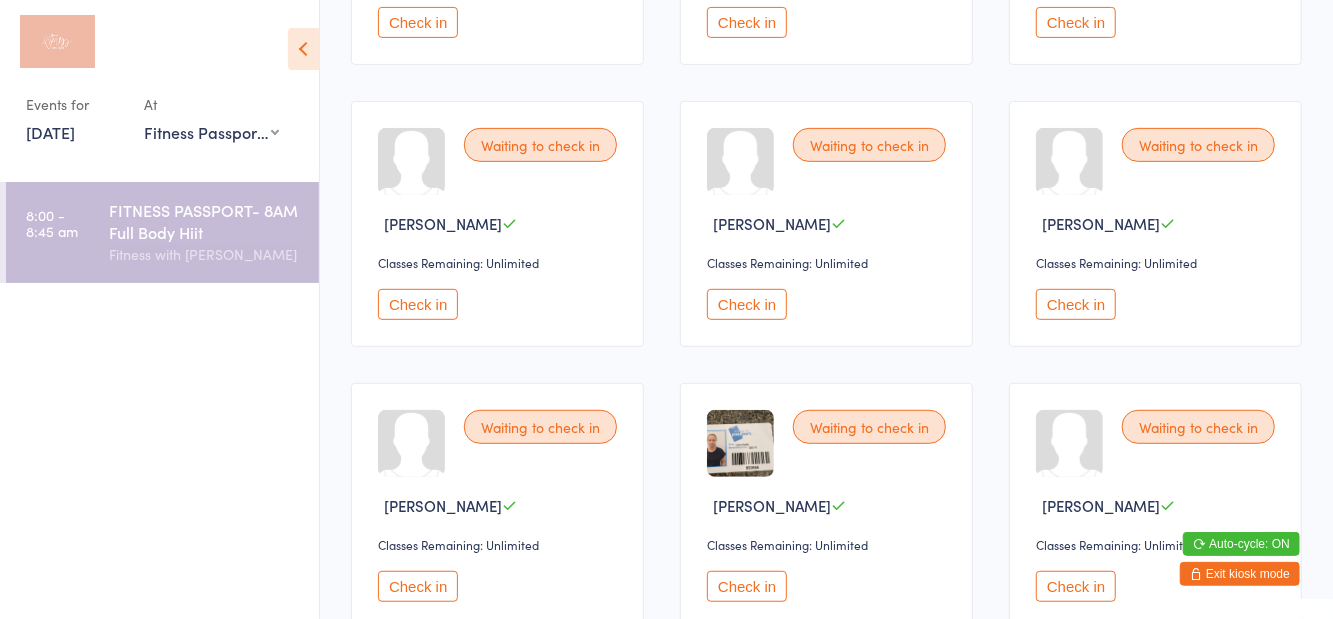 scroll, scrollTop: 423, scrollLeft: 0, axis: vertical 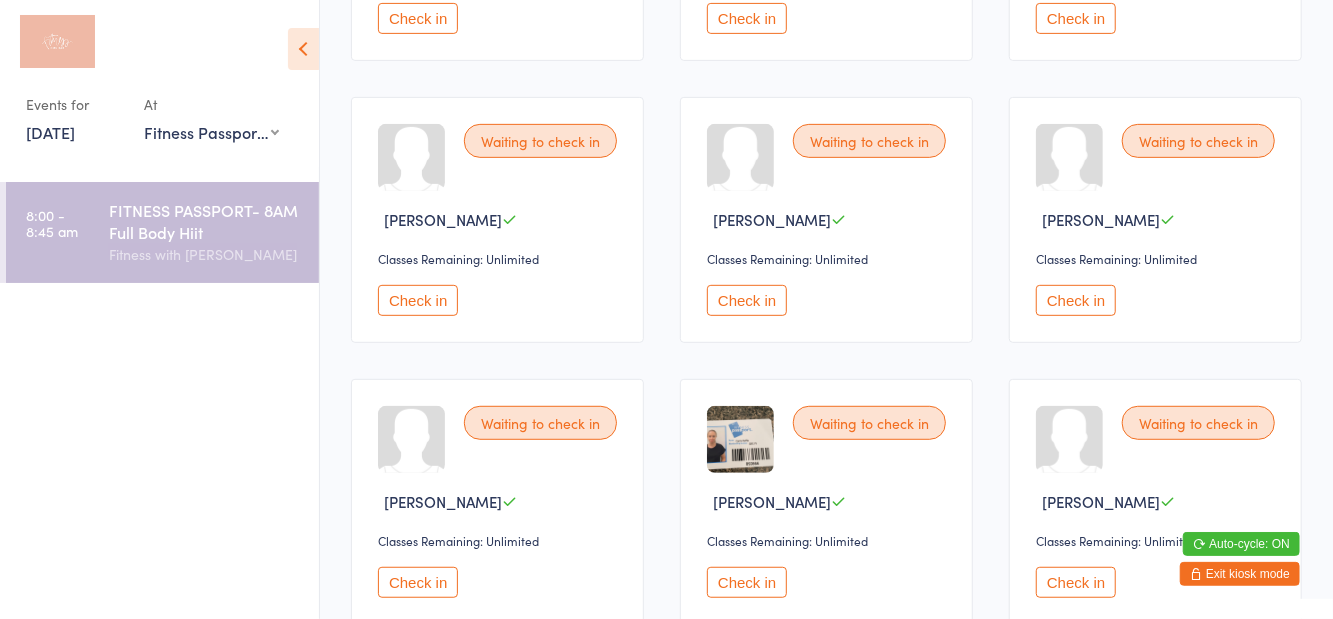 click on "Check in" at bounding box center [1076, 582] 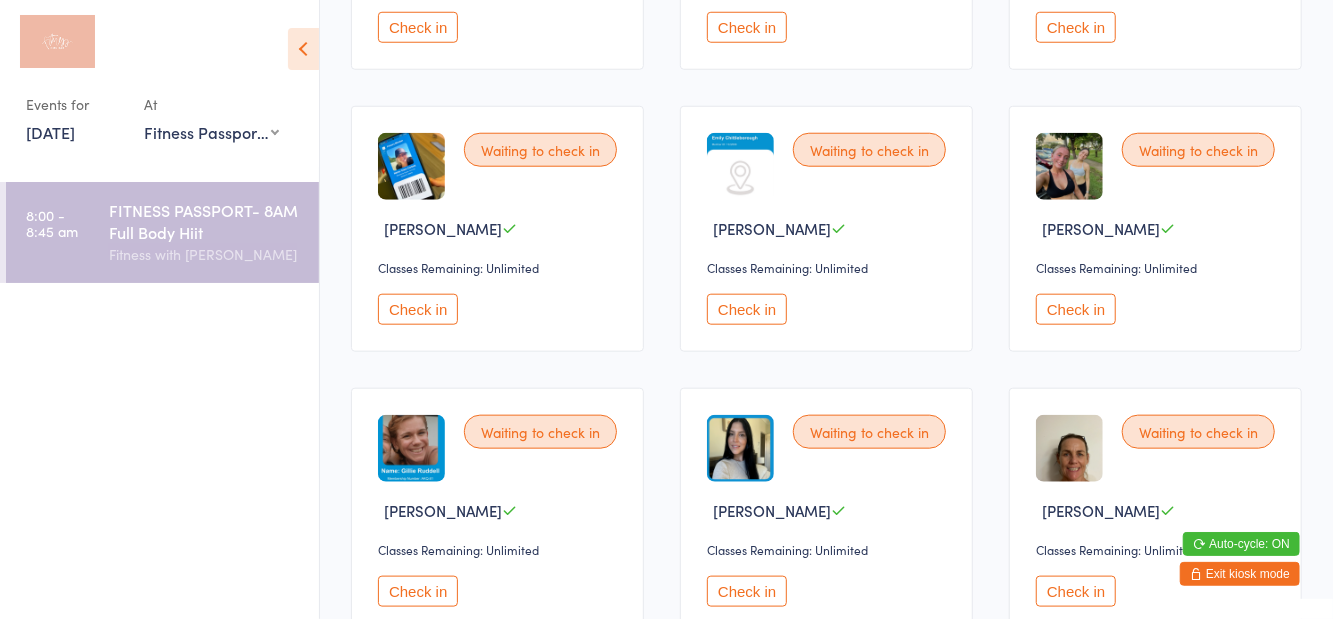 scroll, scrollTop: 980, scrollLeft: 0, axis: vertical 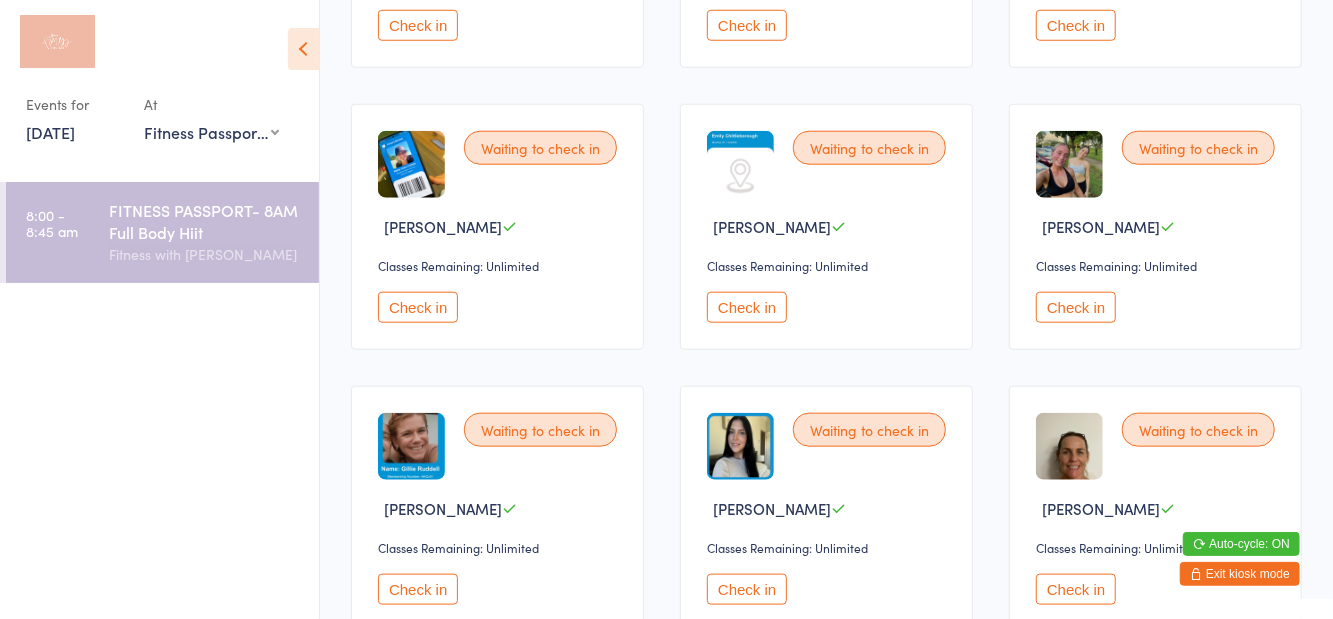 click on "Check in" at bounding box center [418, 589] 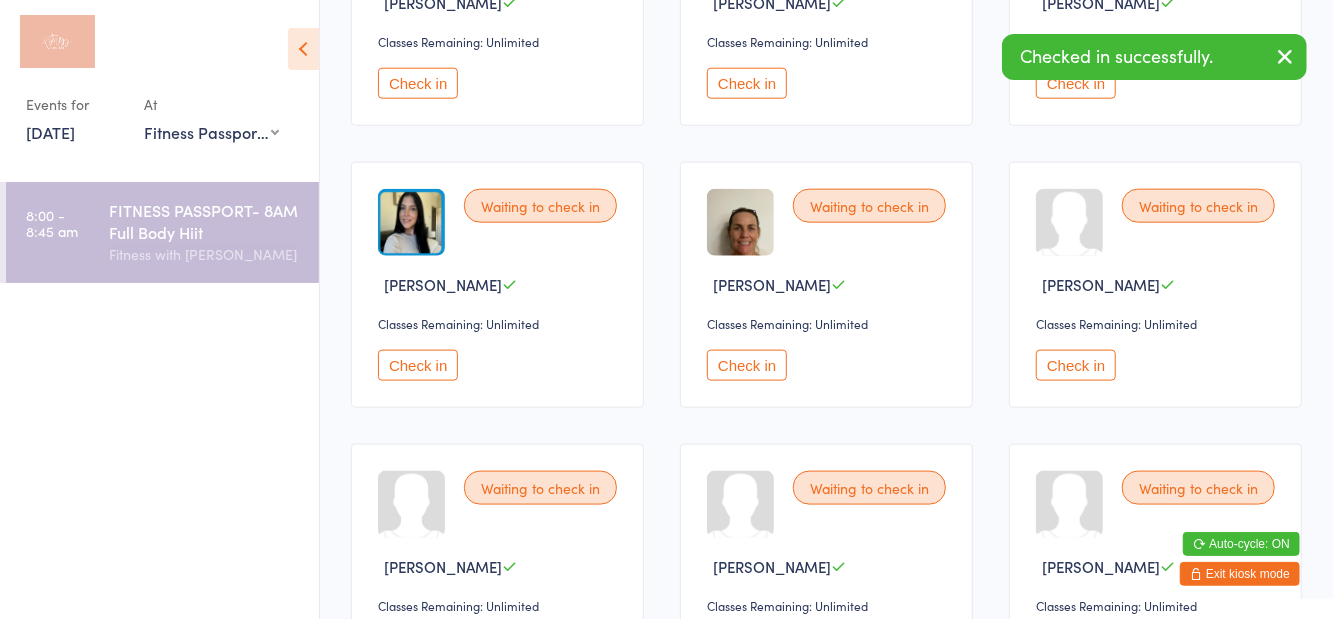 scroll, scrollTop: 1210, scrollLeft: 0, axis: vertical 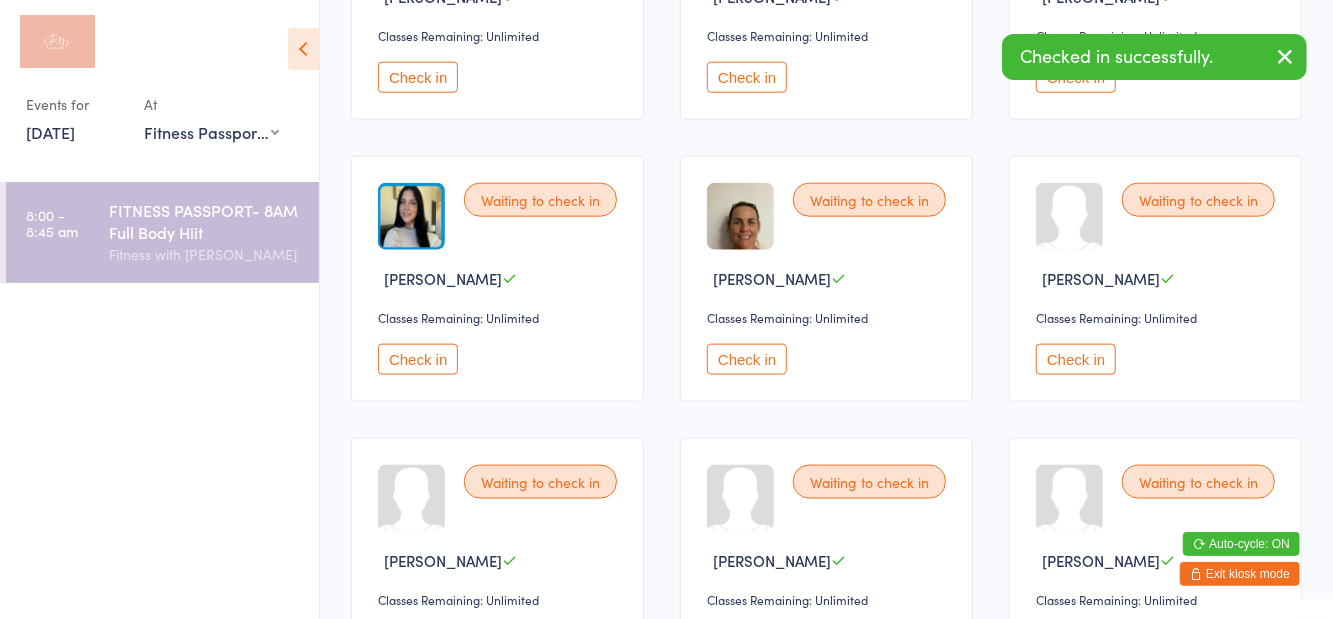 click on "Check in" at bounding box center (747, 641) 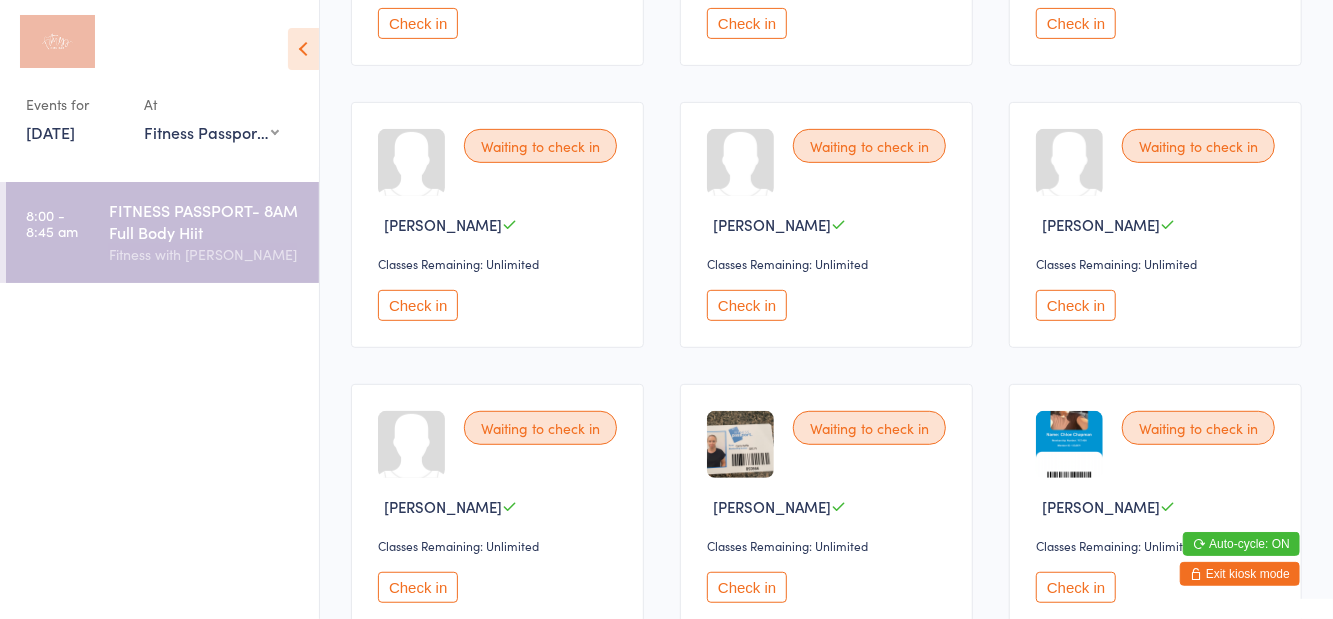 scroll, scrollTop: 405, scrollLeft: 0, axis: vertical 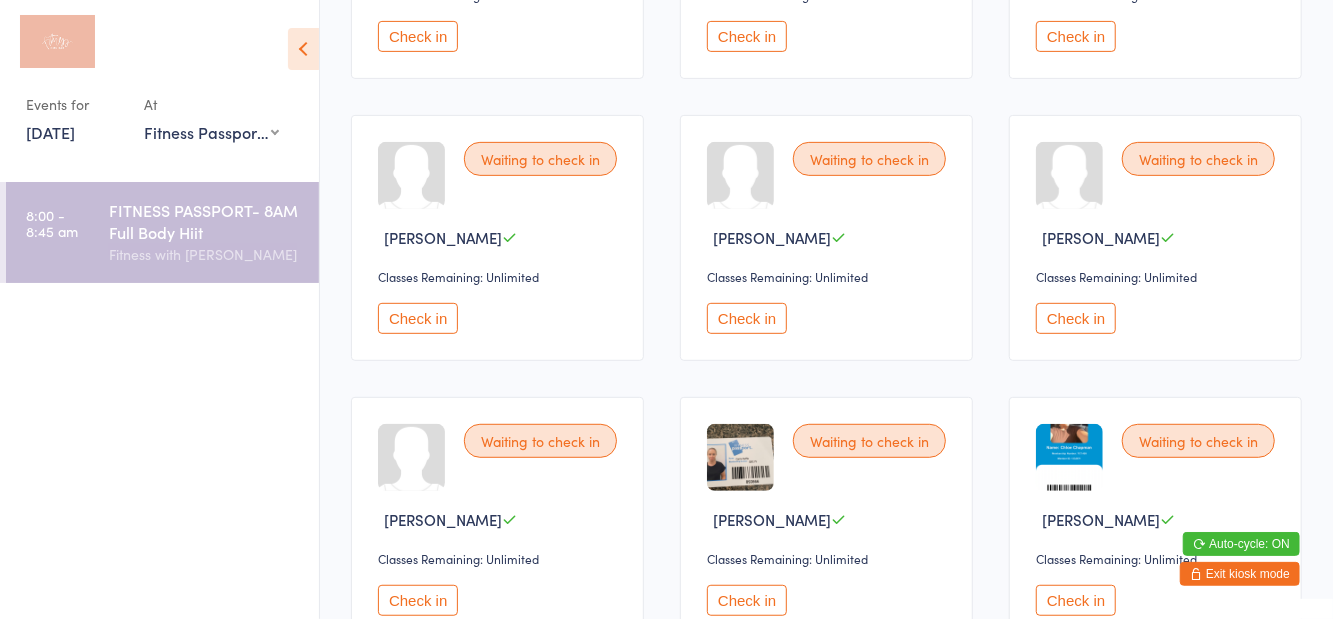 click on "Check in" at bounding box center (418, 318) 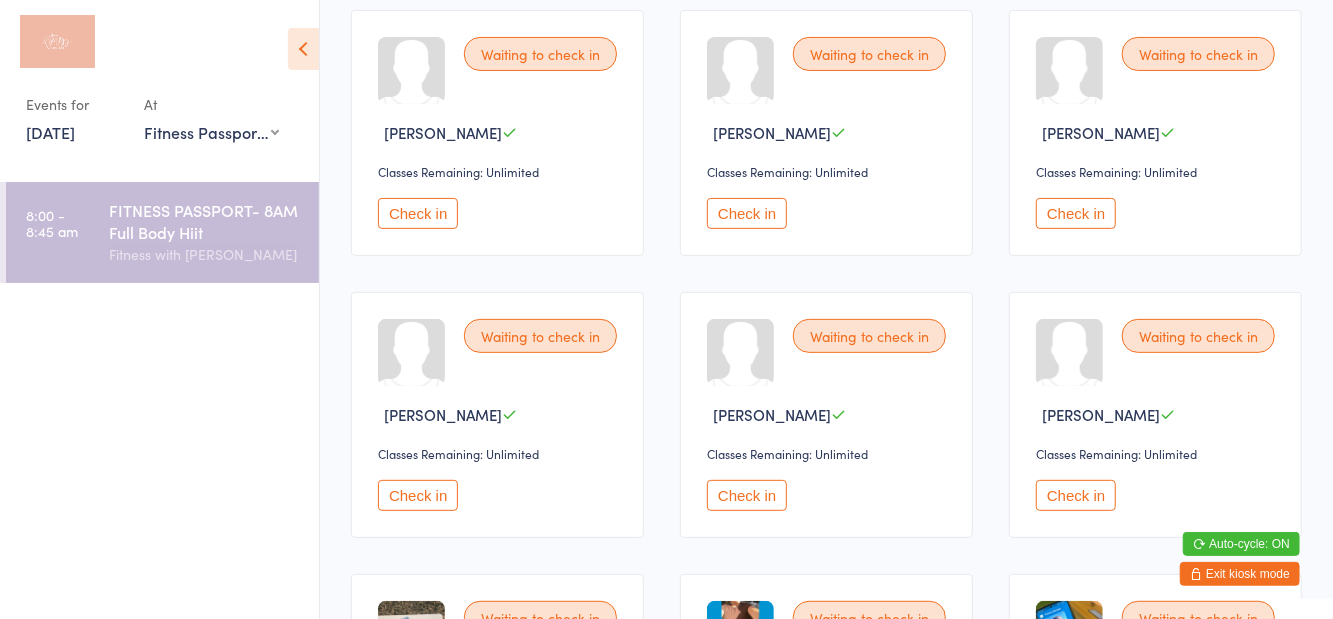 scroll, scrollTop: 0, scrollLeft: 0, axis: both 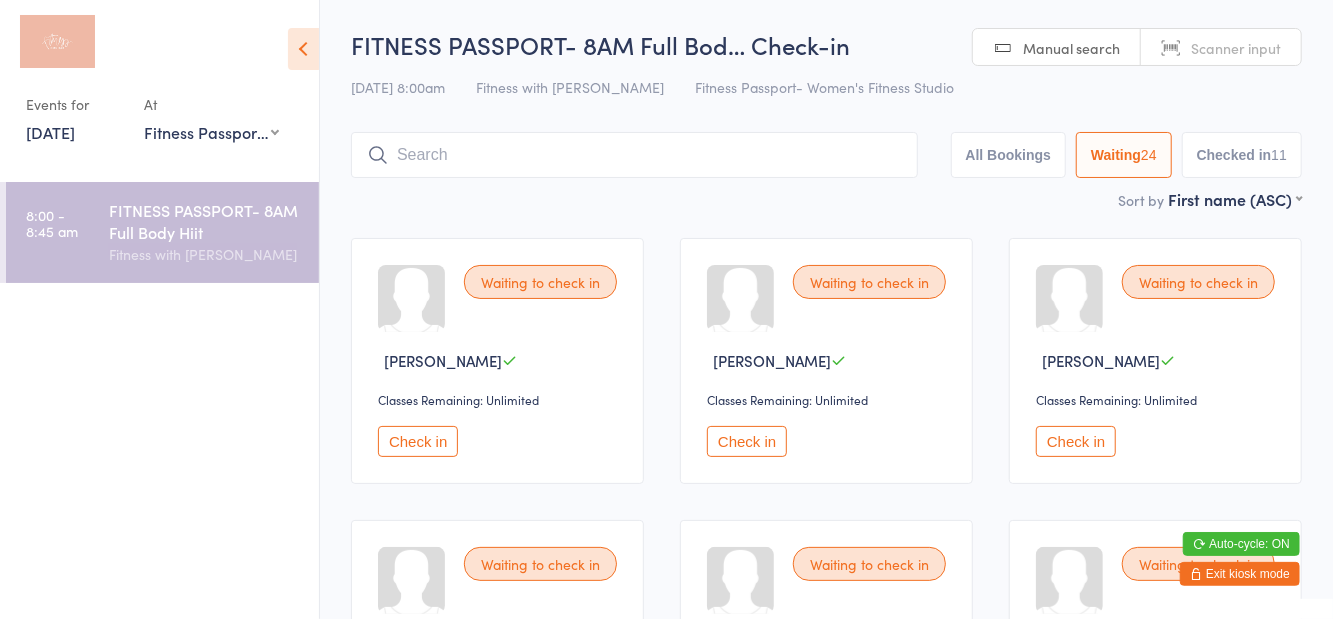 click on "Check in" at bounding box center [747, 441] 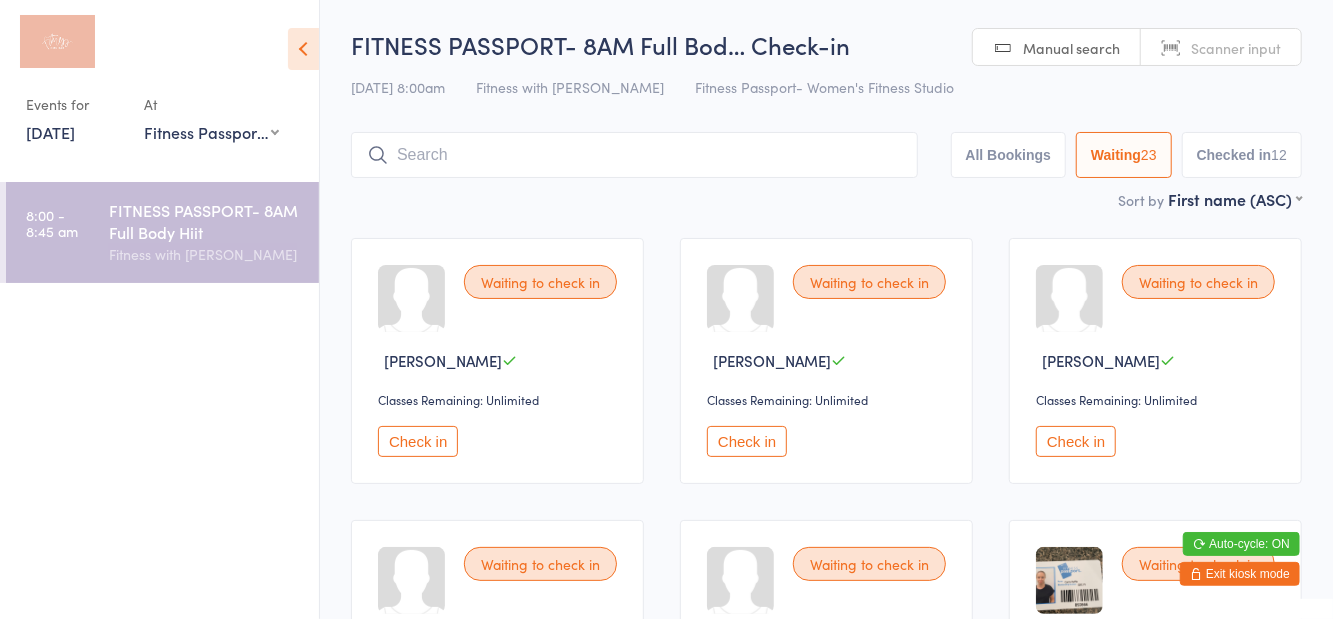 click on "Check in" at bounding box center (747, 441) 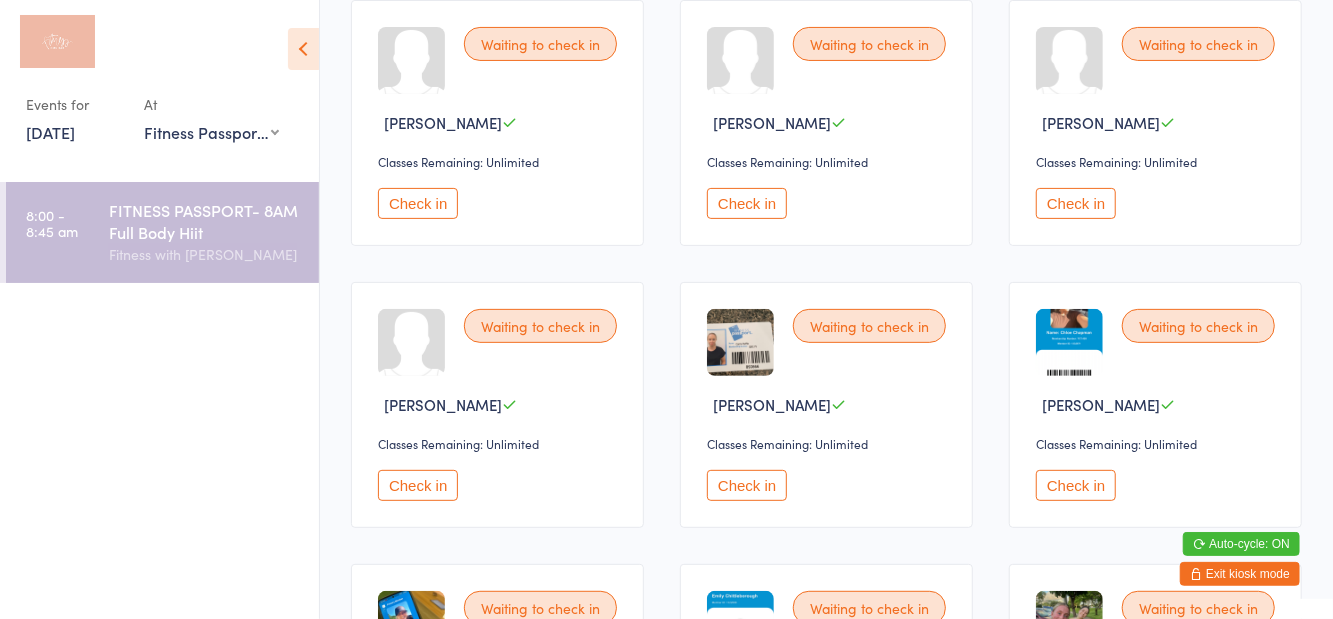 scroll, scrollTop: 245, scrollLeft: 0, axis: vertical 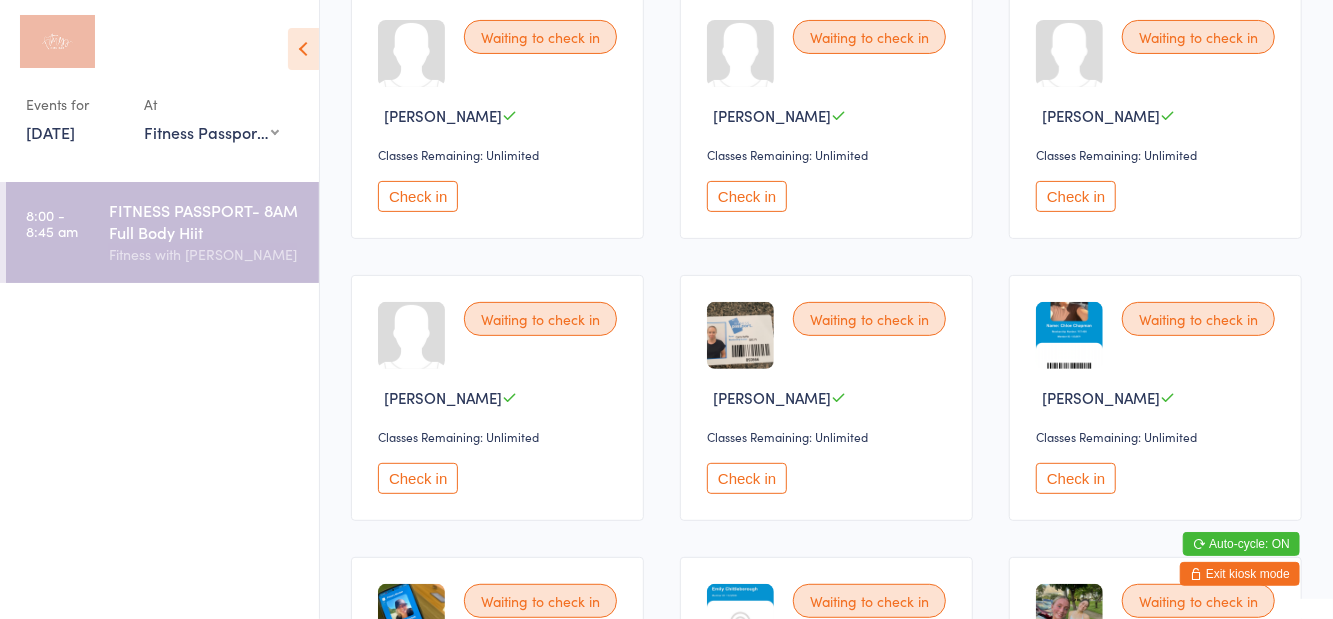 click on "Check in" at bounding box center [418, 478] 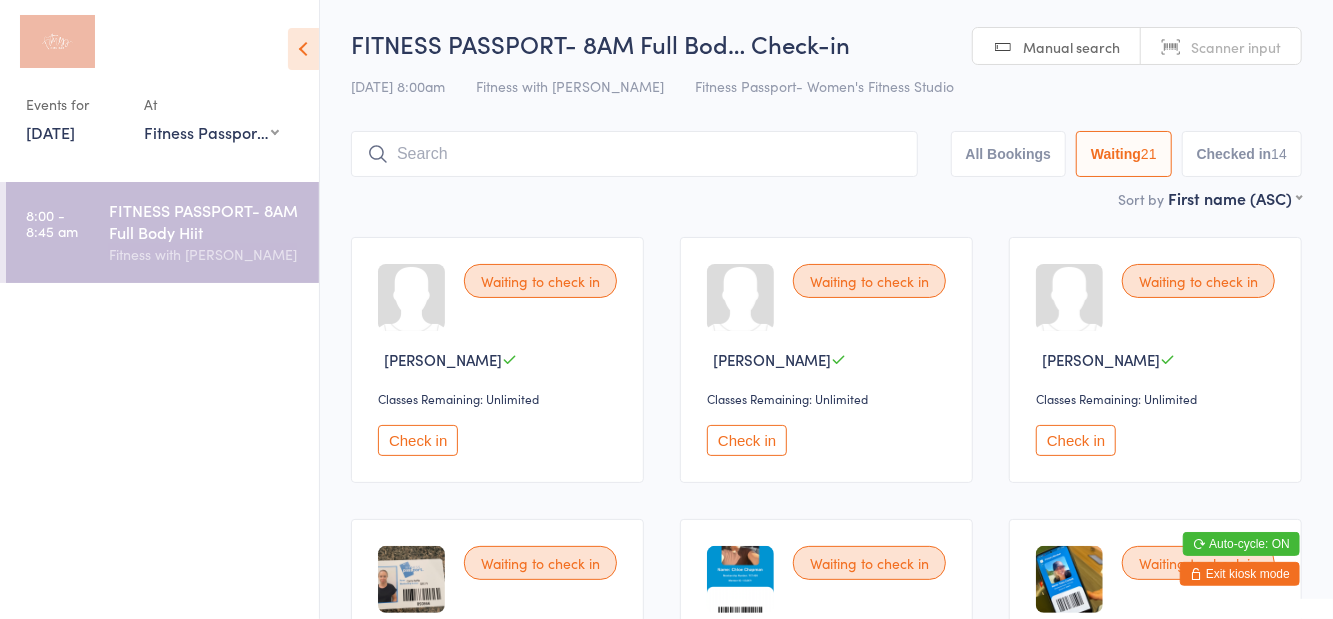 scroll, scrollTop: 0, scrollLeft: 0, axis: both 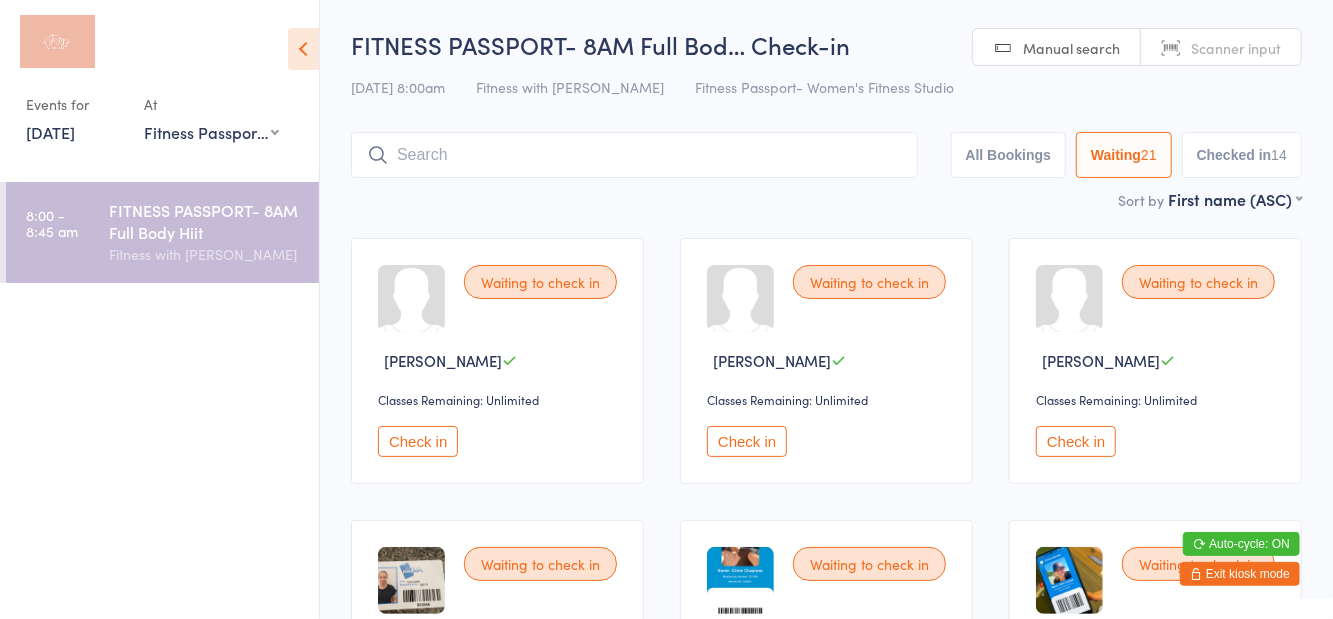 click on "Check in" at bounding box center [418, 441] 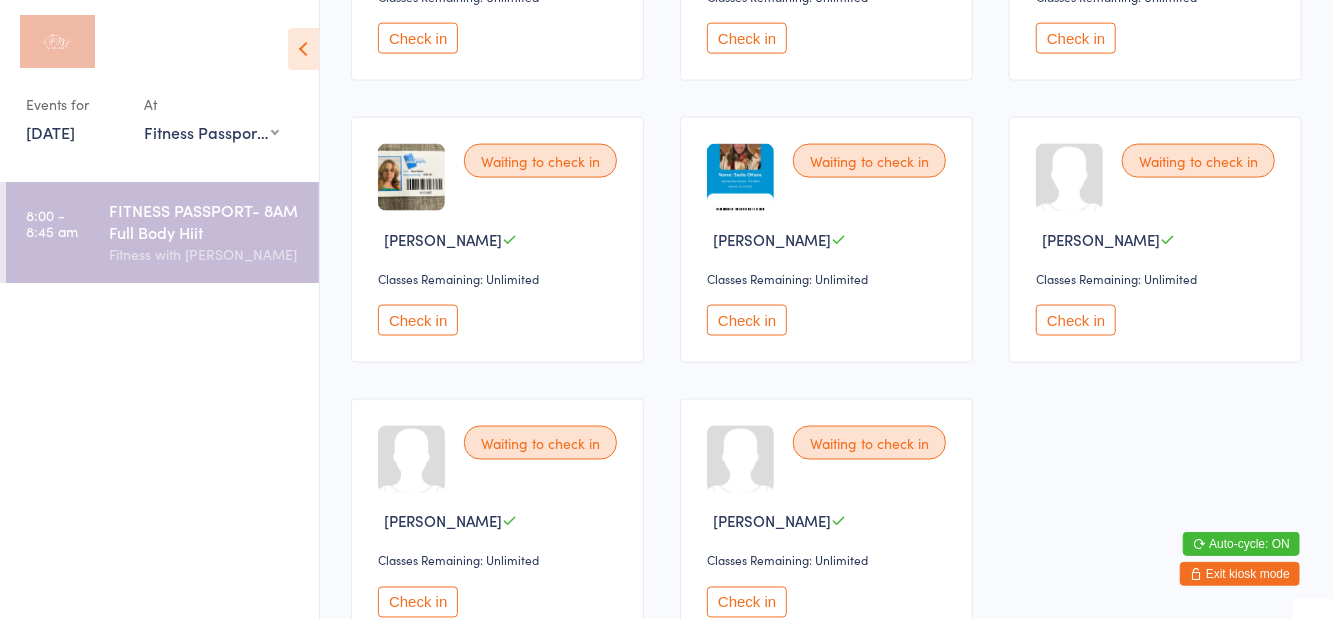 scroll, scrollTop: 1532, scrollLeft: 0, axis: vertical 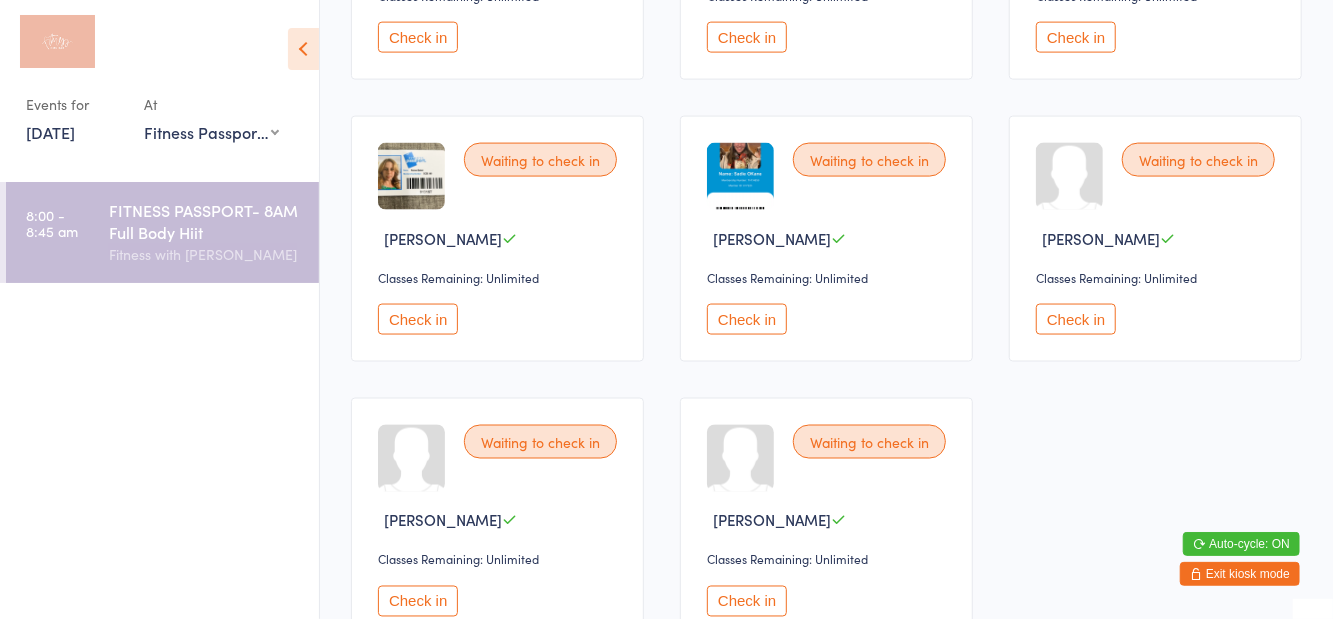 click on "Check in" at bounding box center (747, 319) 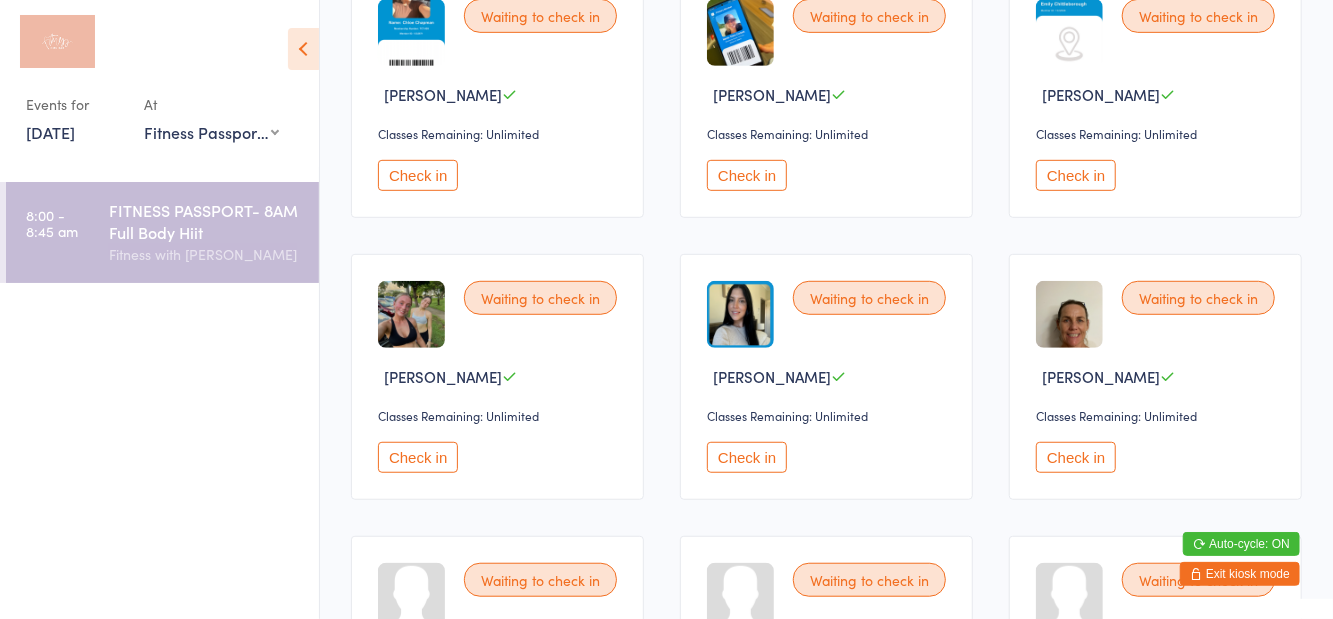 scroll, scrollTop: 551, scrollLeft: 0, axis: vertical 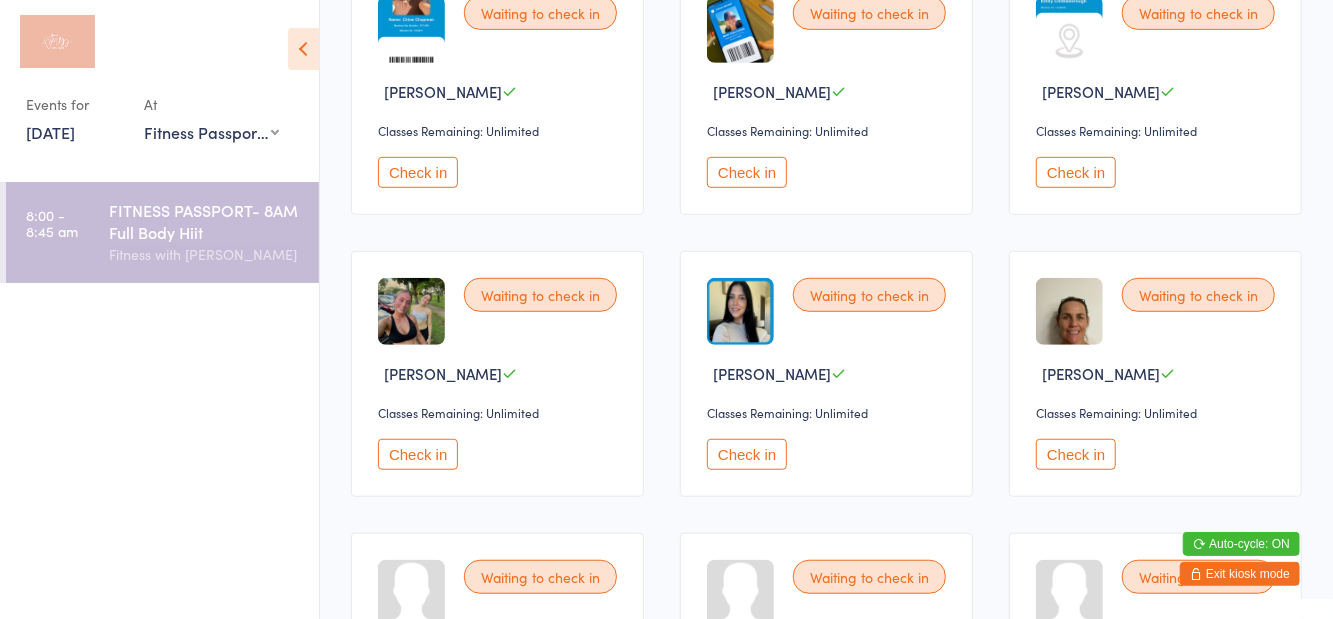 click on "Check in" at bounding box center [418, 454] 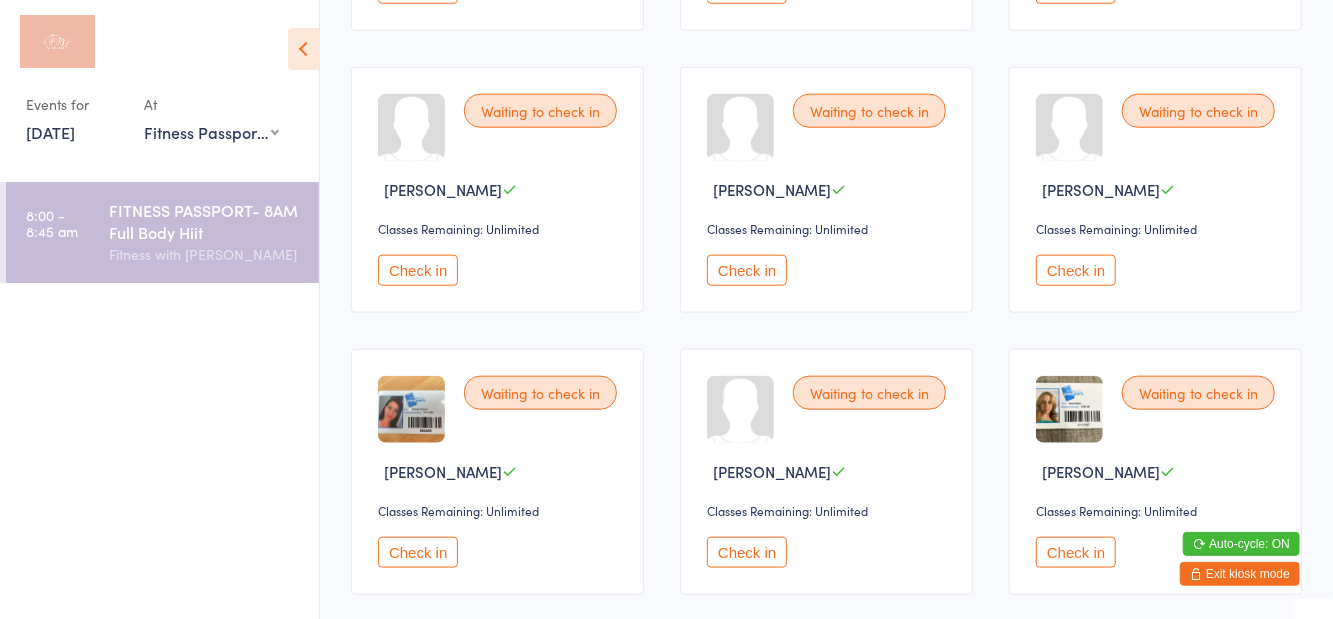 scroll, scrollTop: 1020, scrollLeft: 0, axis: vertical 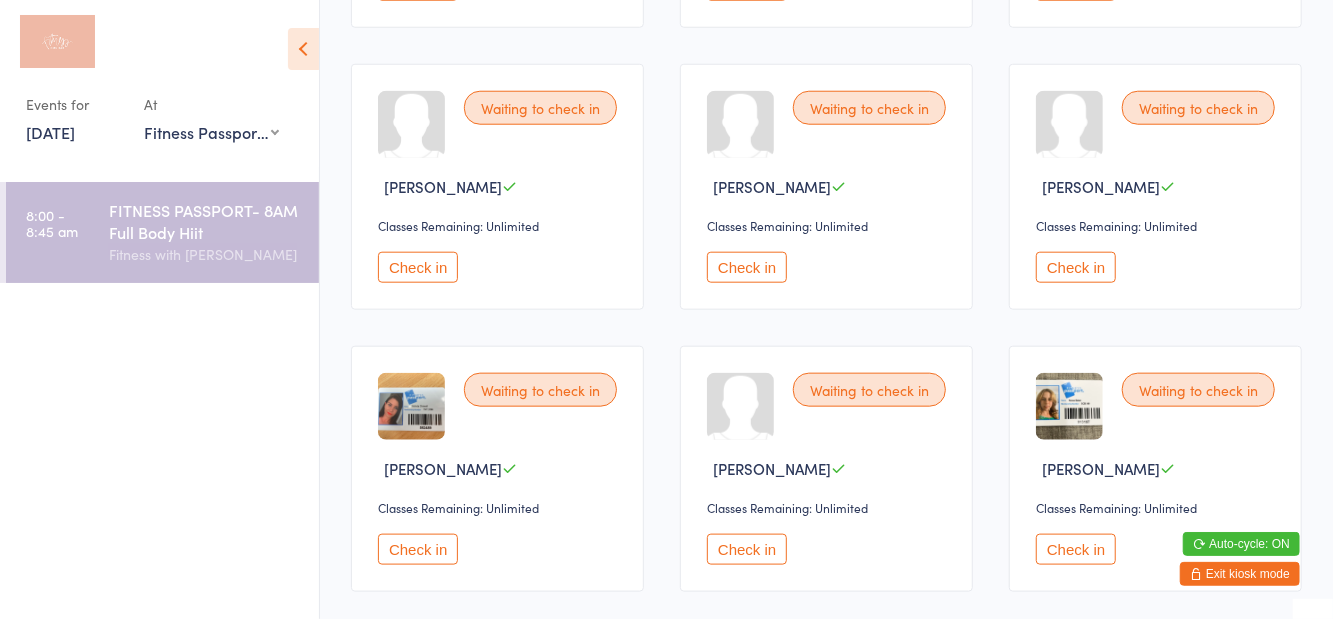 click on "Check in" at bounding box center [747, 549] 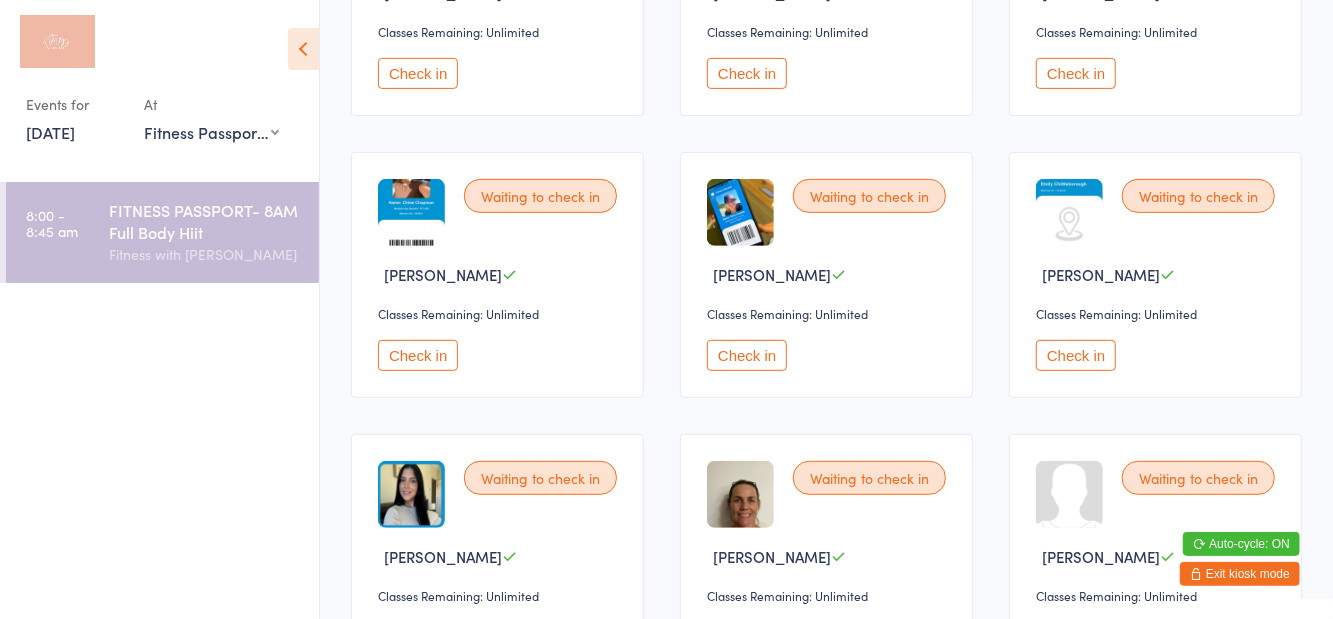 scroll, scrollTop: 359, scrollLeft: 0, axis: vertical 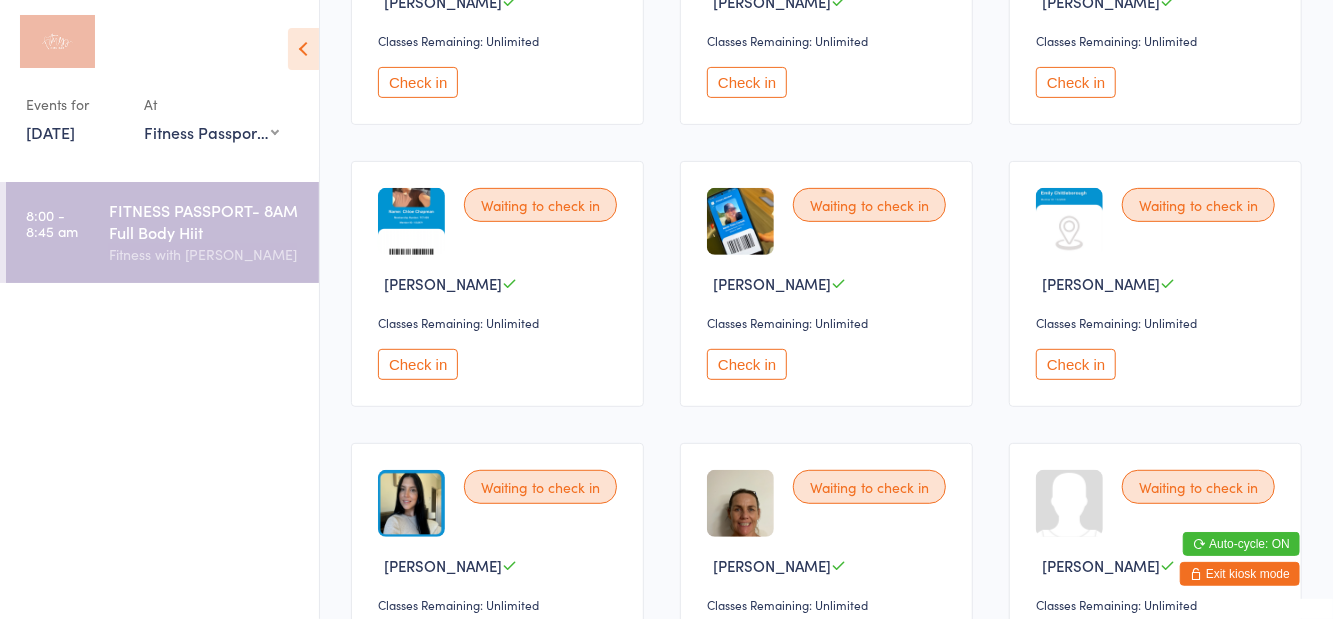 click on "Check in" at bounding box center (747, 364) 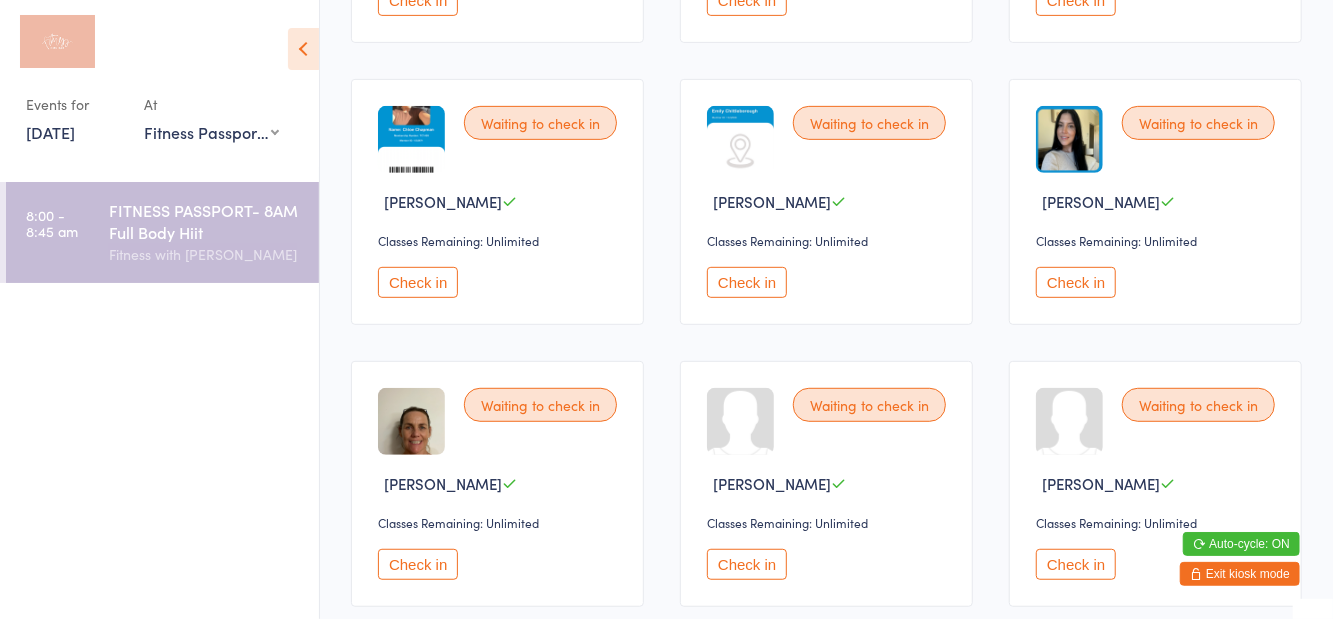 scroll, scrollTop: 446, scrollLeft: 0, axis: vertical 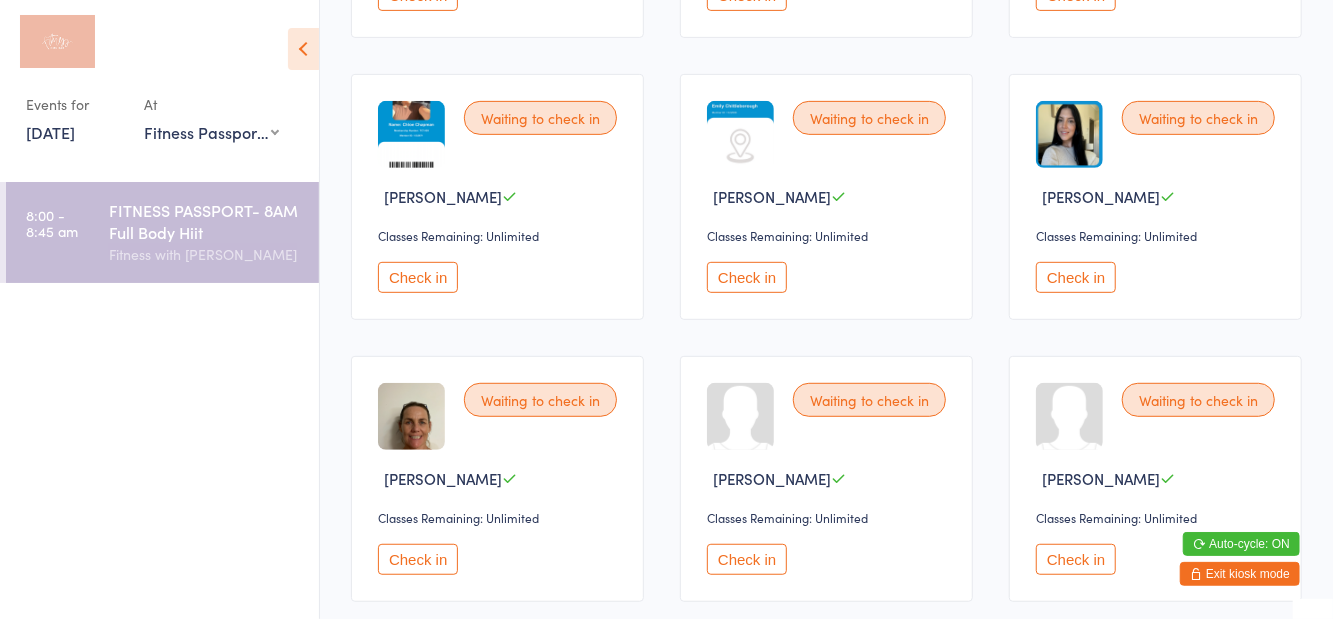 click on "Check in" at bounding box center [418, 559] 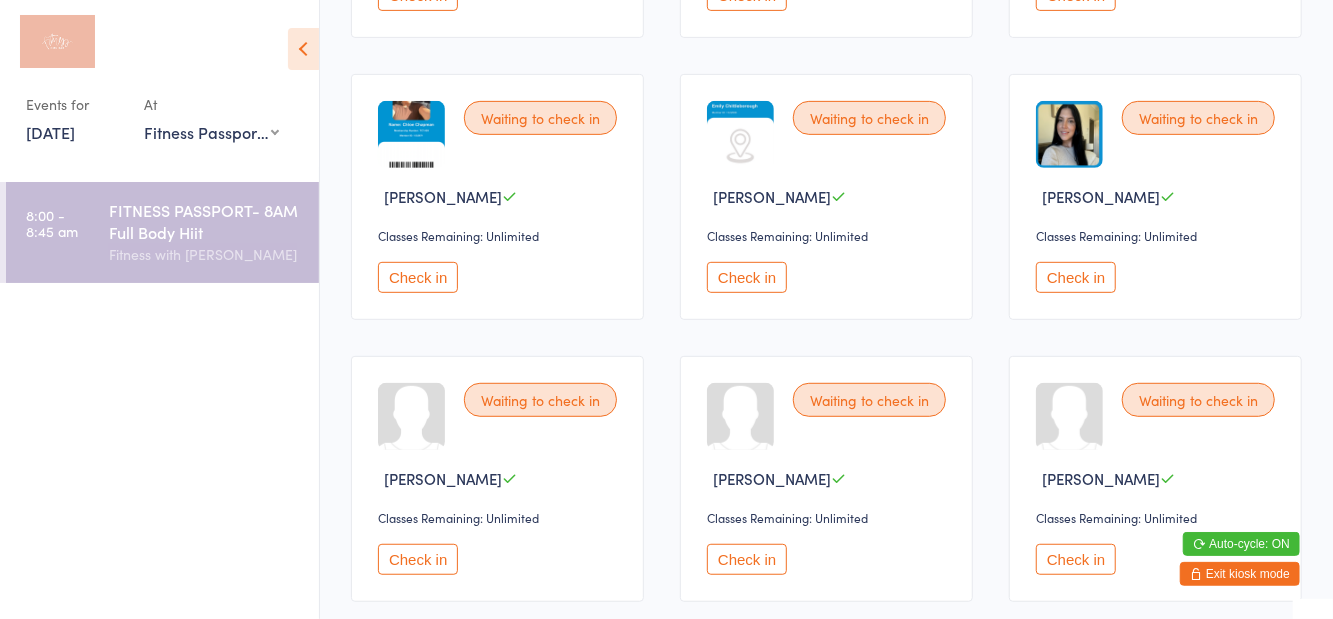 click on "Check in" at bounding box center [747, 559] 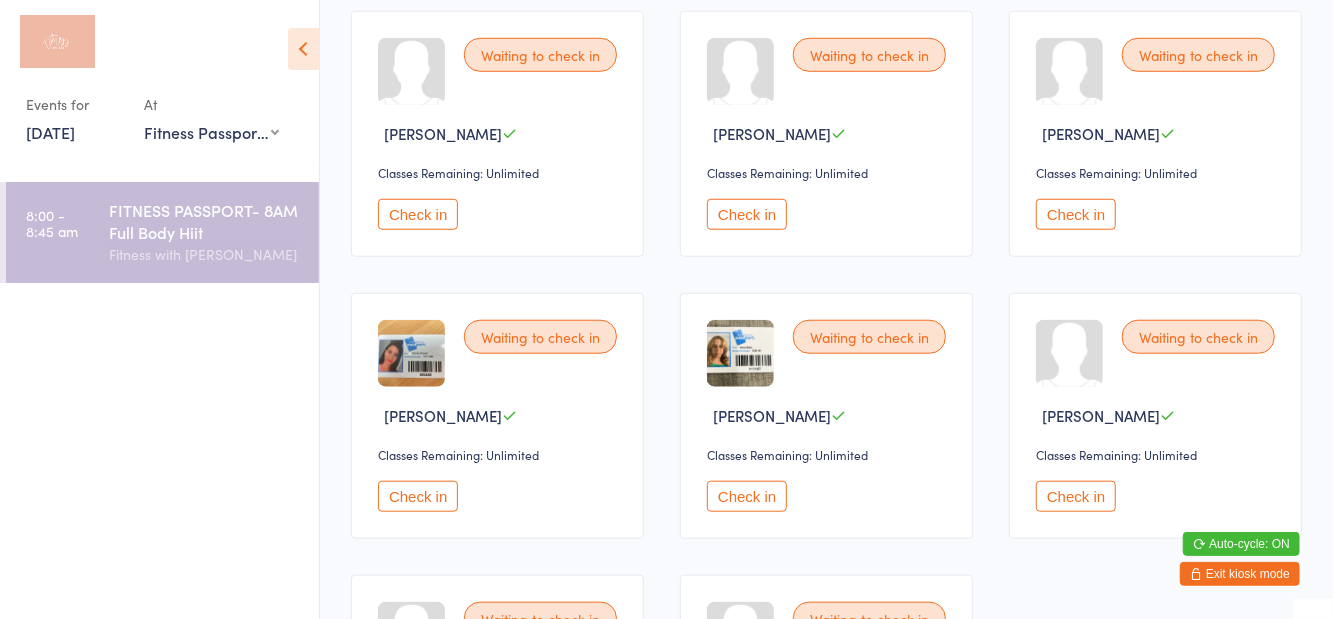 scroll, scrollTop: 793, scrollLeft: 0, axis: vertical 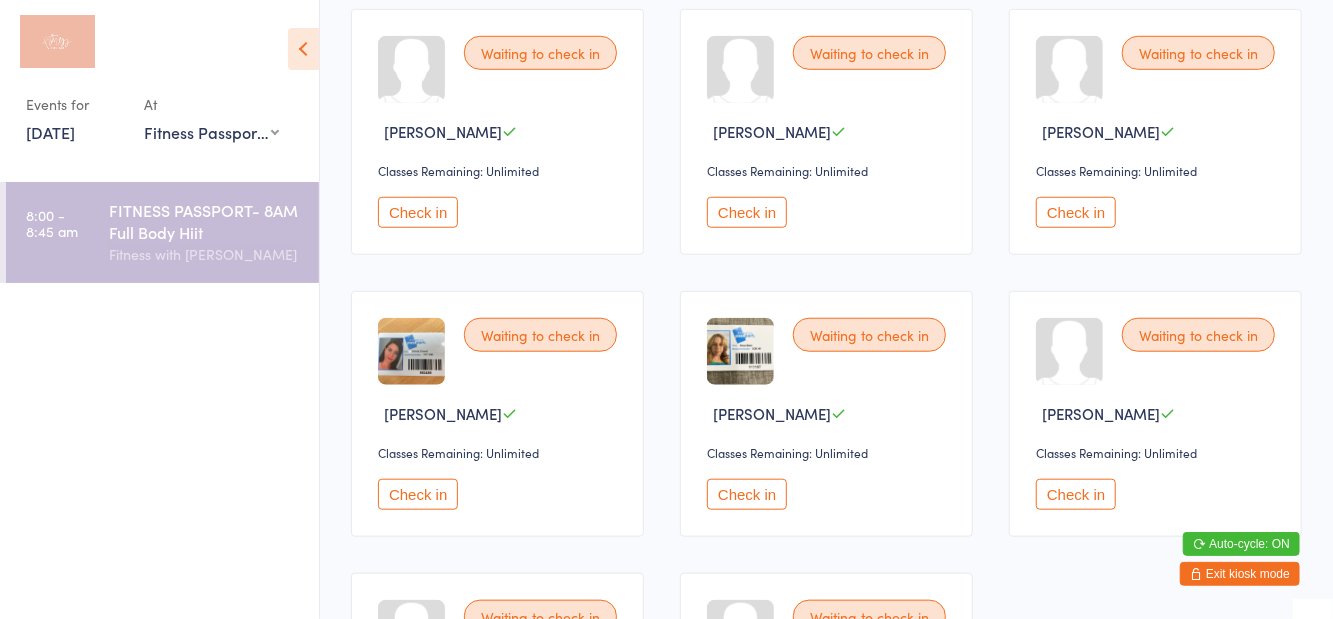 click on "Check in" at bounding box center [418, 494] 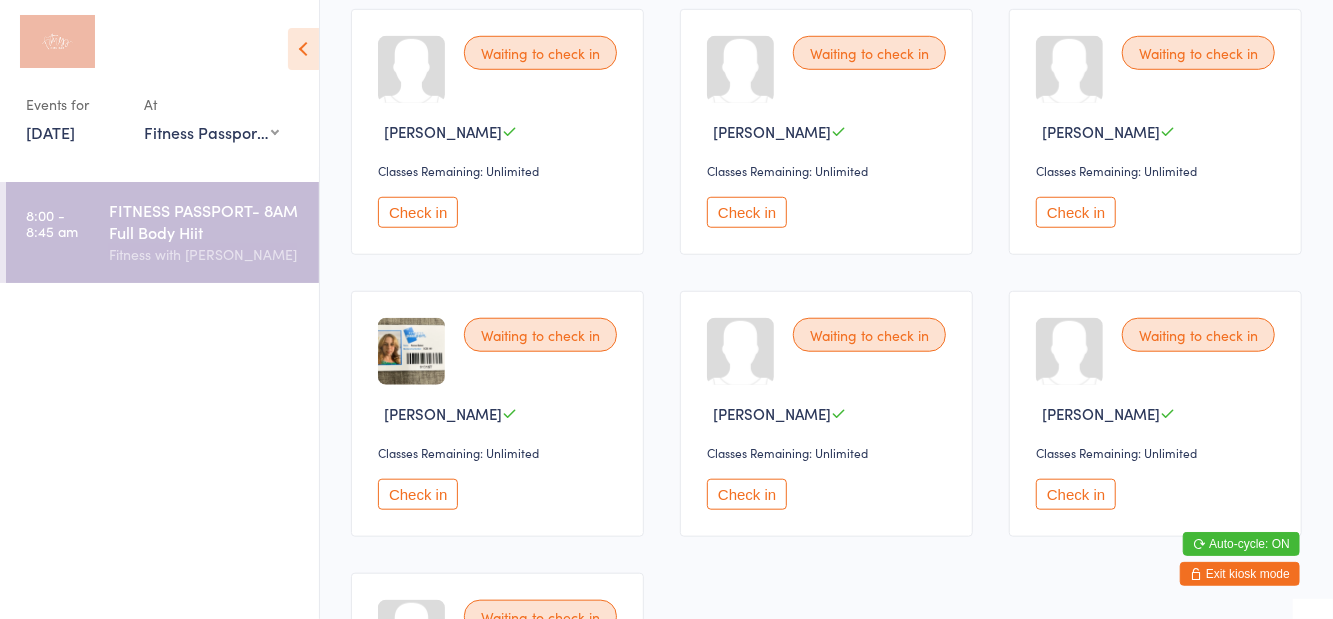 click on "Check in" at bounding box center [418, 494] 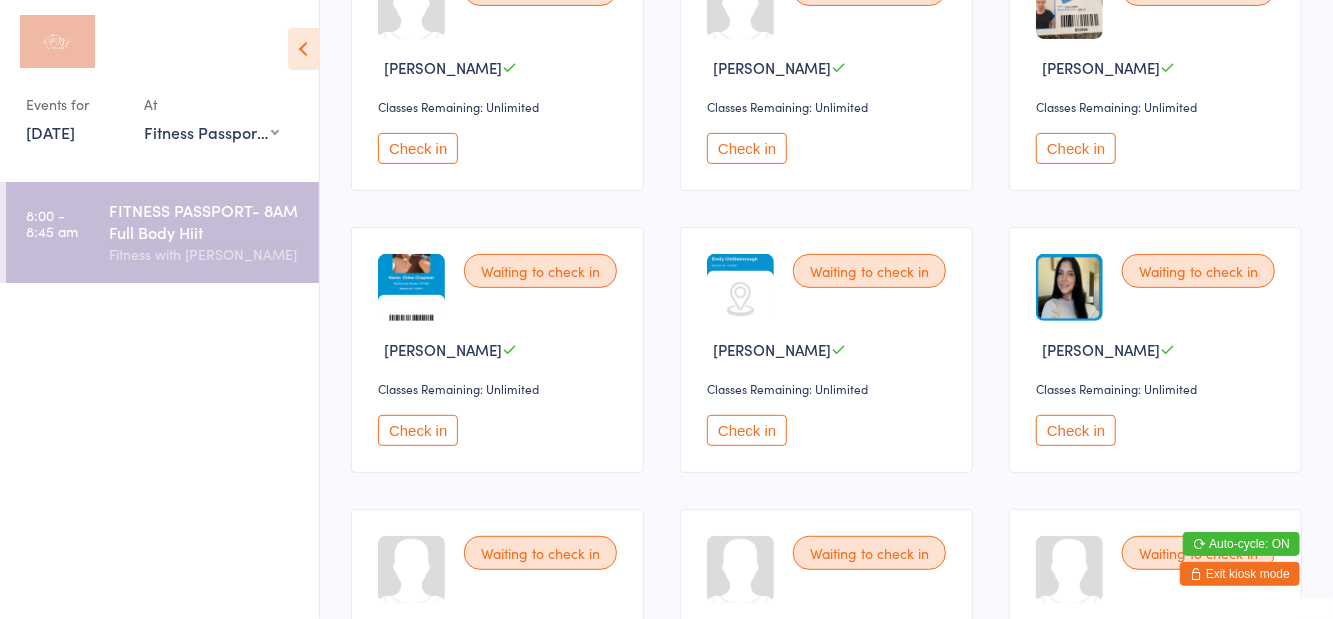 scroll, scrollTop: 286, scrollLeft: 0, axis: vertical 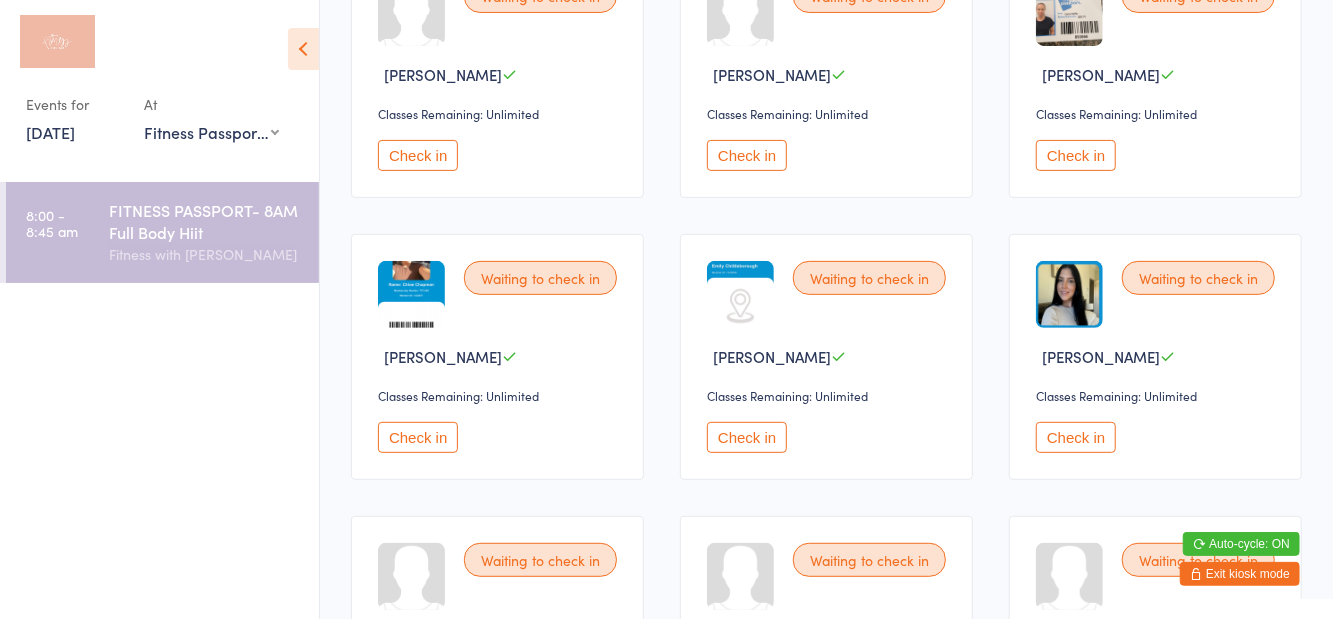 click on "Check in" at bounding box center [747, 155] 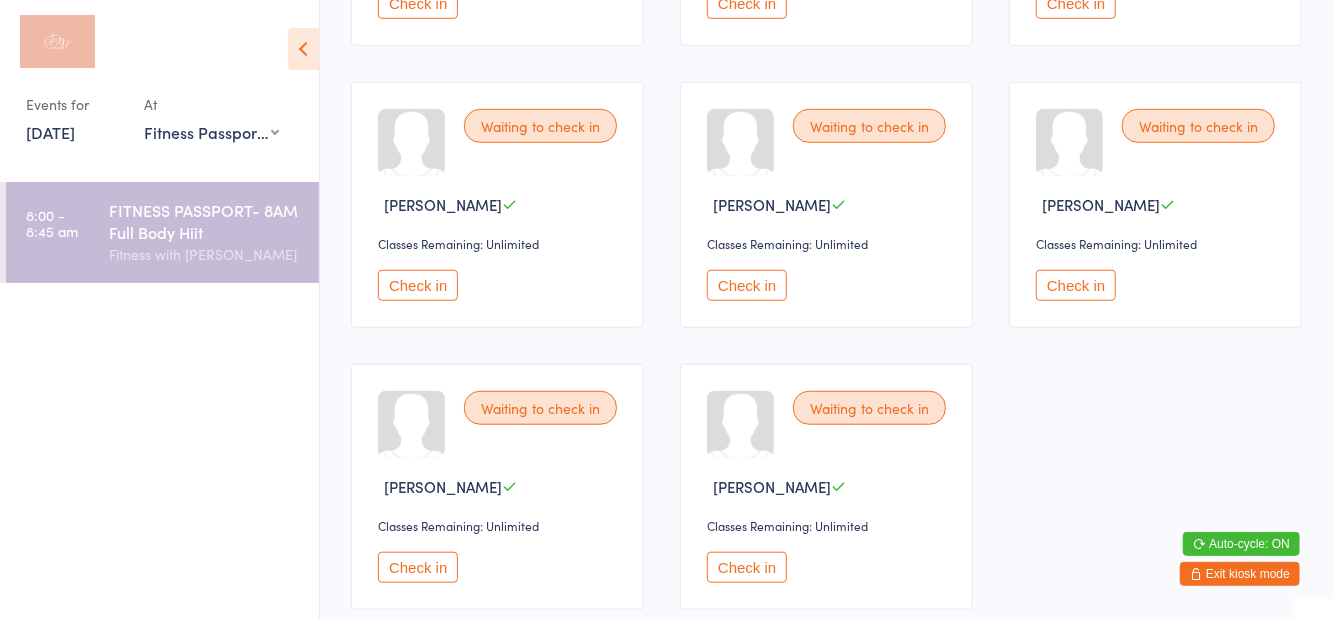 scroll, scrollTop: 751, scrollLeft: 0, axis: vertical 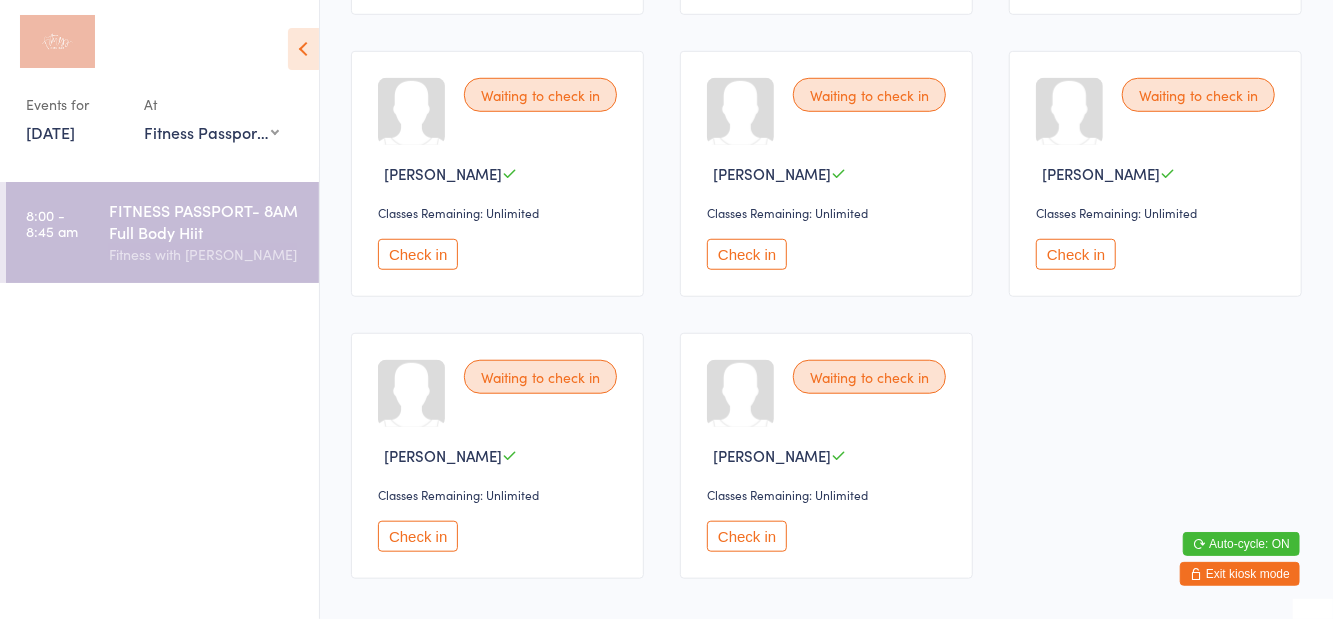 click on "Waiting to check in Samantha Cottier  Classes Remaining: Unlimited   Check in" at bounding box center (1155, 174) 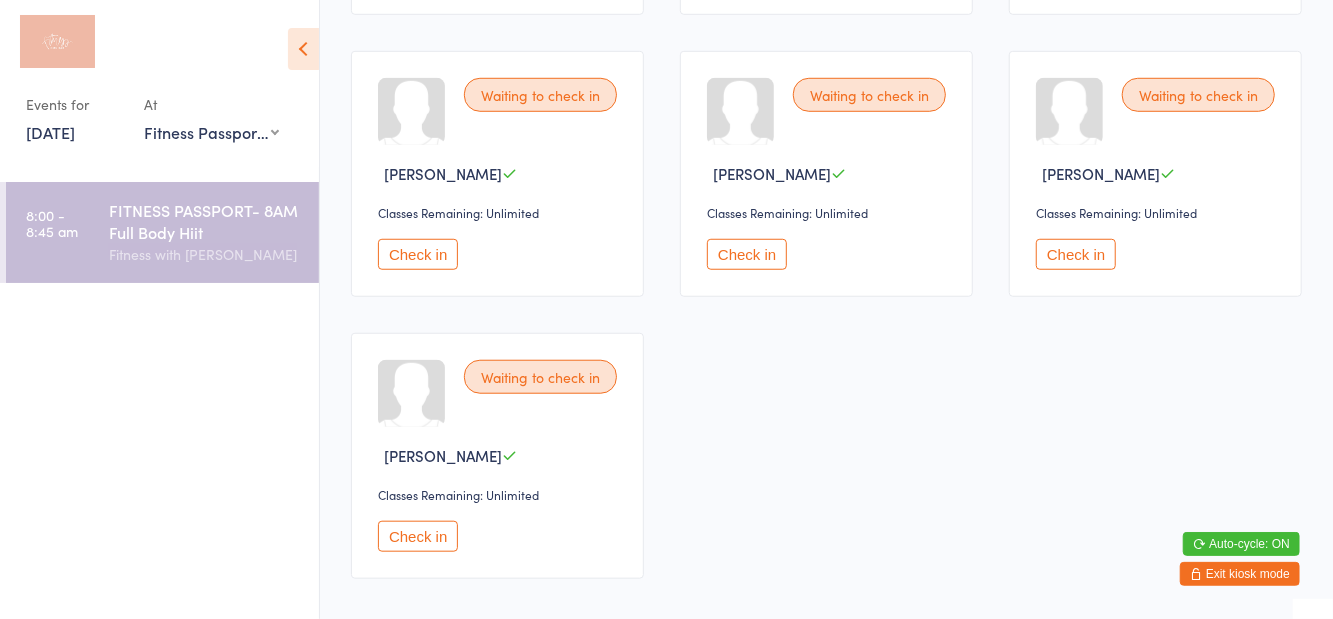 click on "Check in" at bounding box center (418, 536) 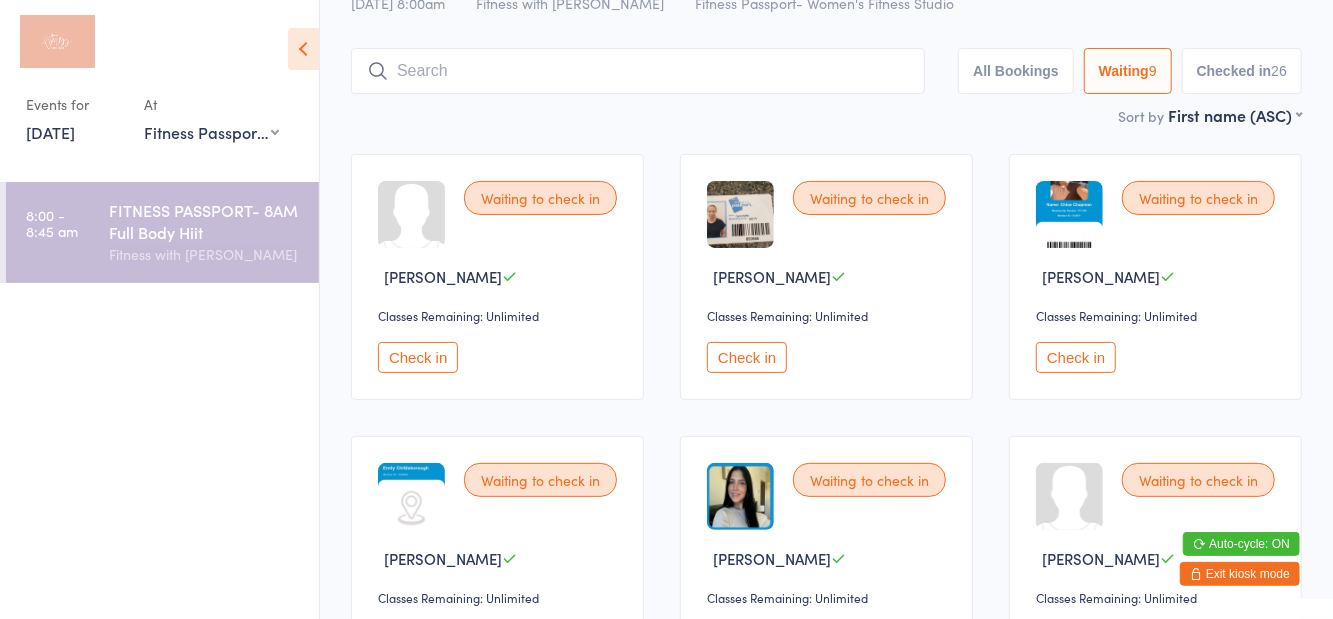 scroll, scrollTop: 82, scrollLeft: 0, axis: vertical 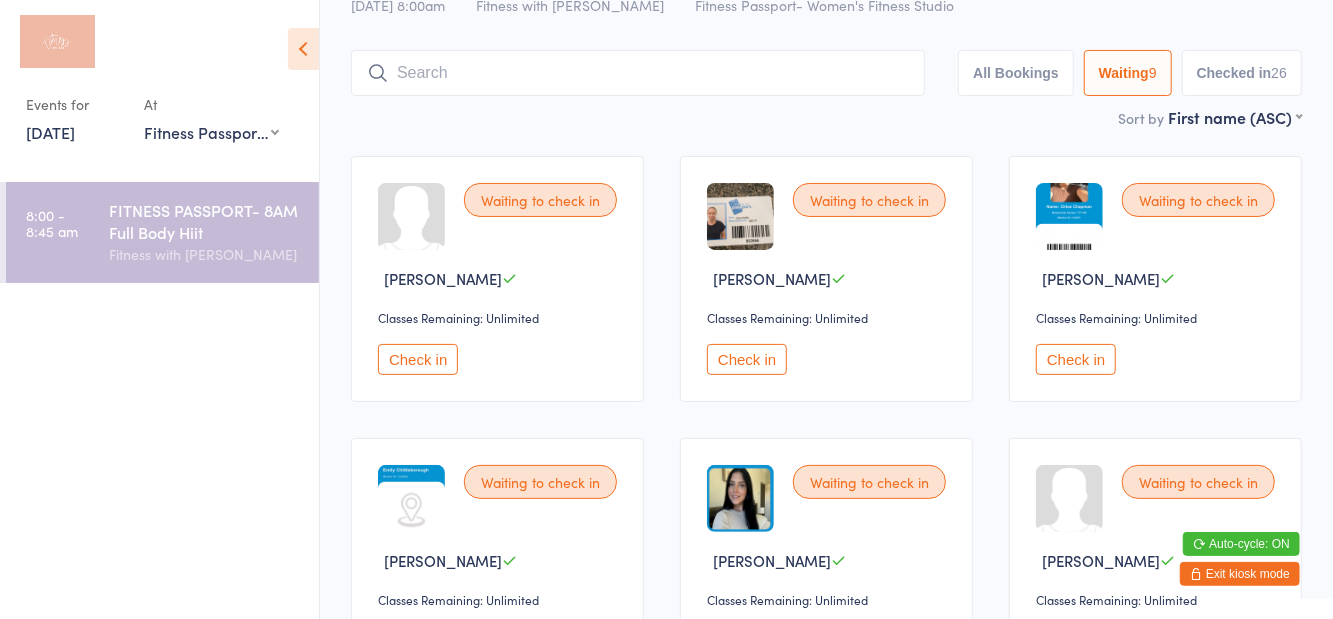 click on "Check in" at bounding box center [1076, 359] 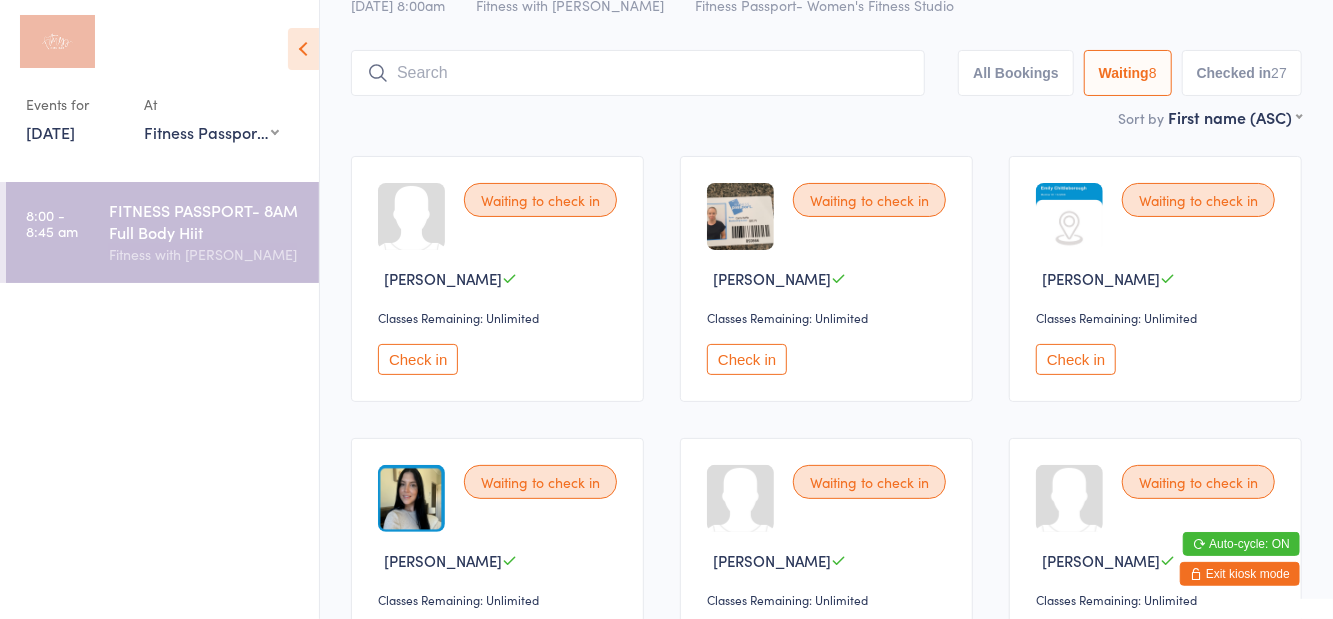 click on "Sort by   First name (ASC) First name (ASC) First name (DESC) Last name (ASC) Last name (DESC)" at bounding box center (826, 117) 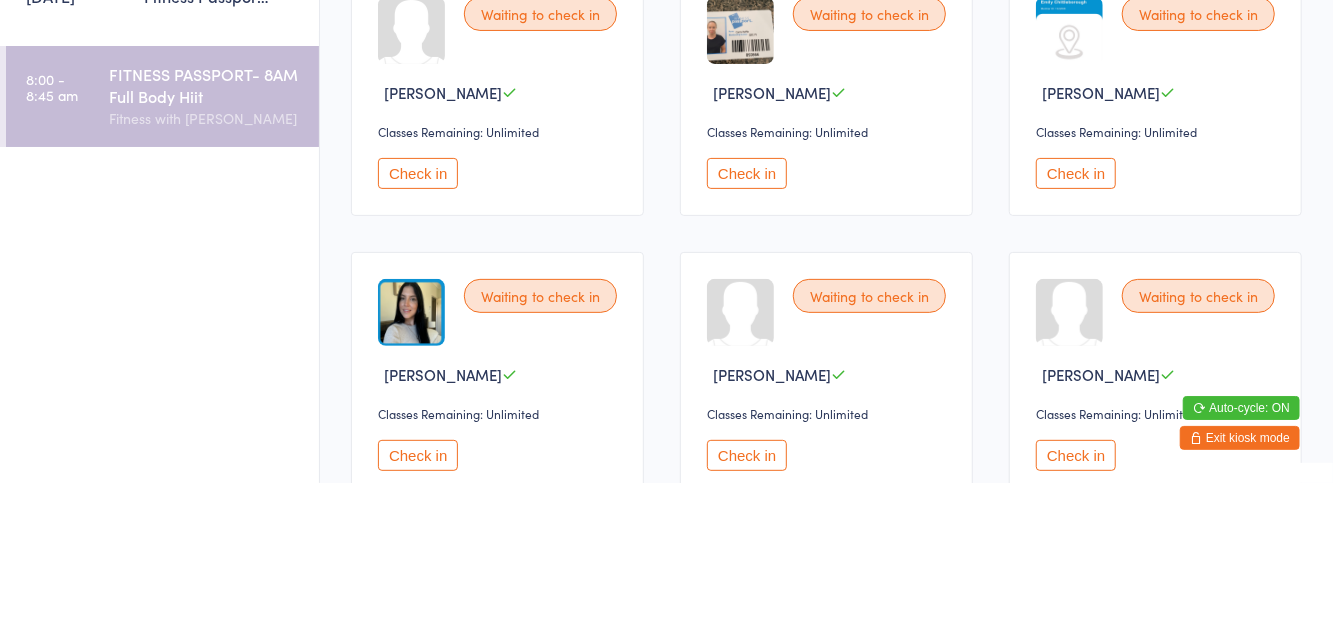 scroll, scrollTop: 132, scrollLeft: 0, axis: vertical 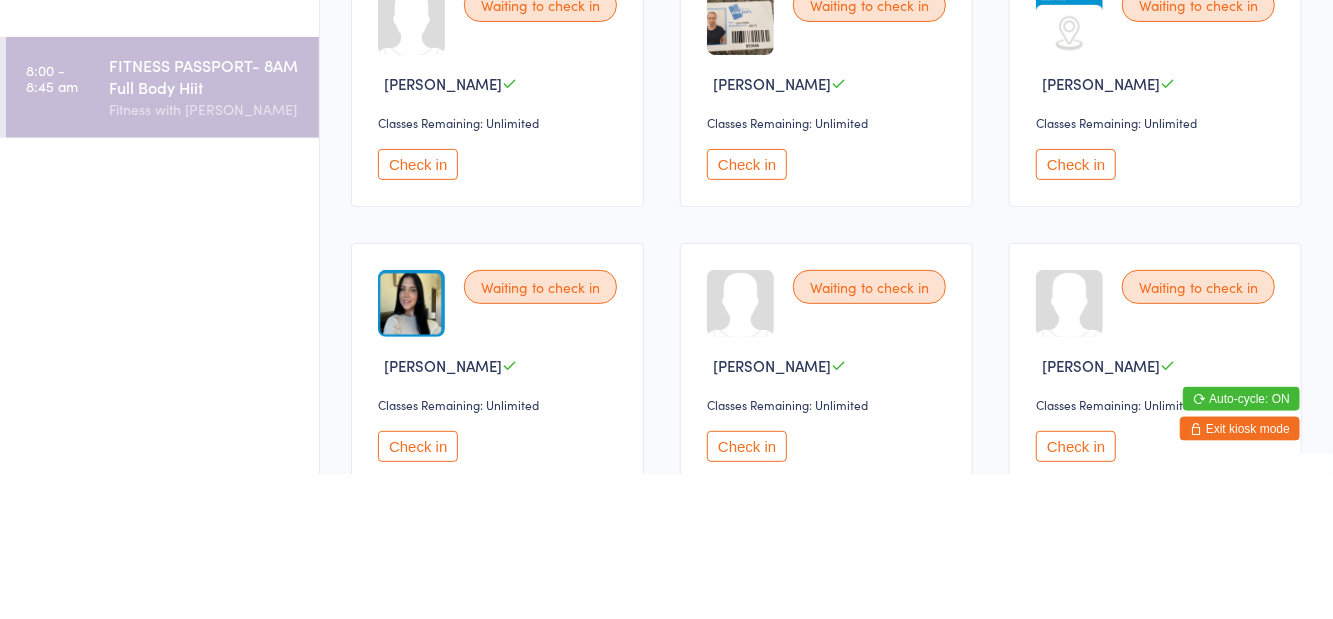 click on "Check in" at bounding box center [418, 309] 